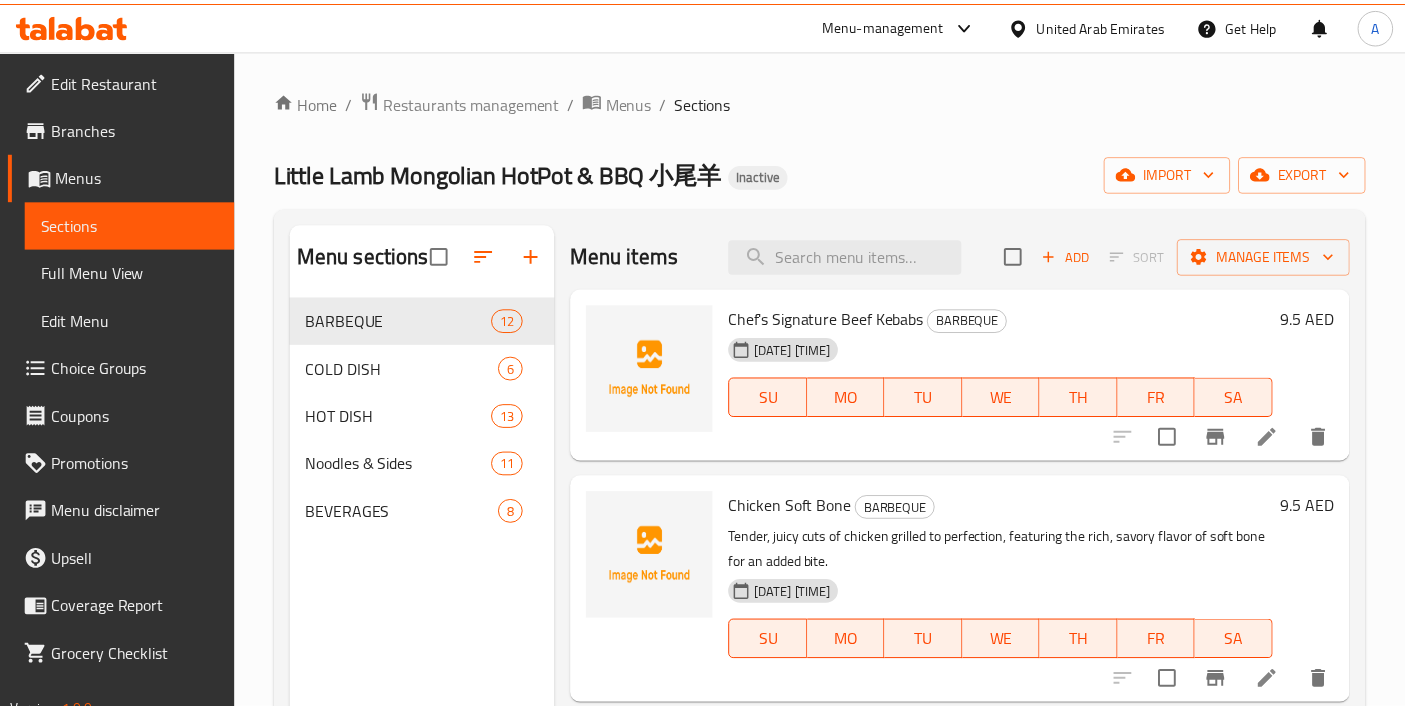 scroll, scrollTop: 0, scrollLeft: 0, axis: both 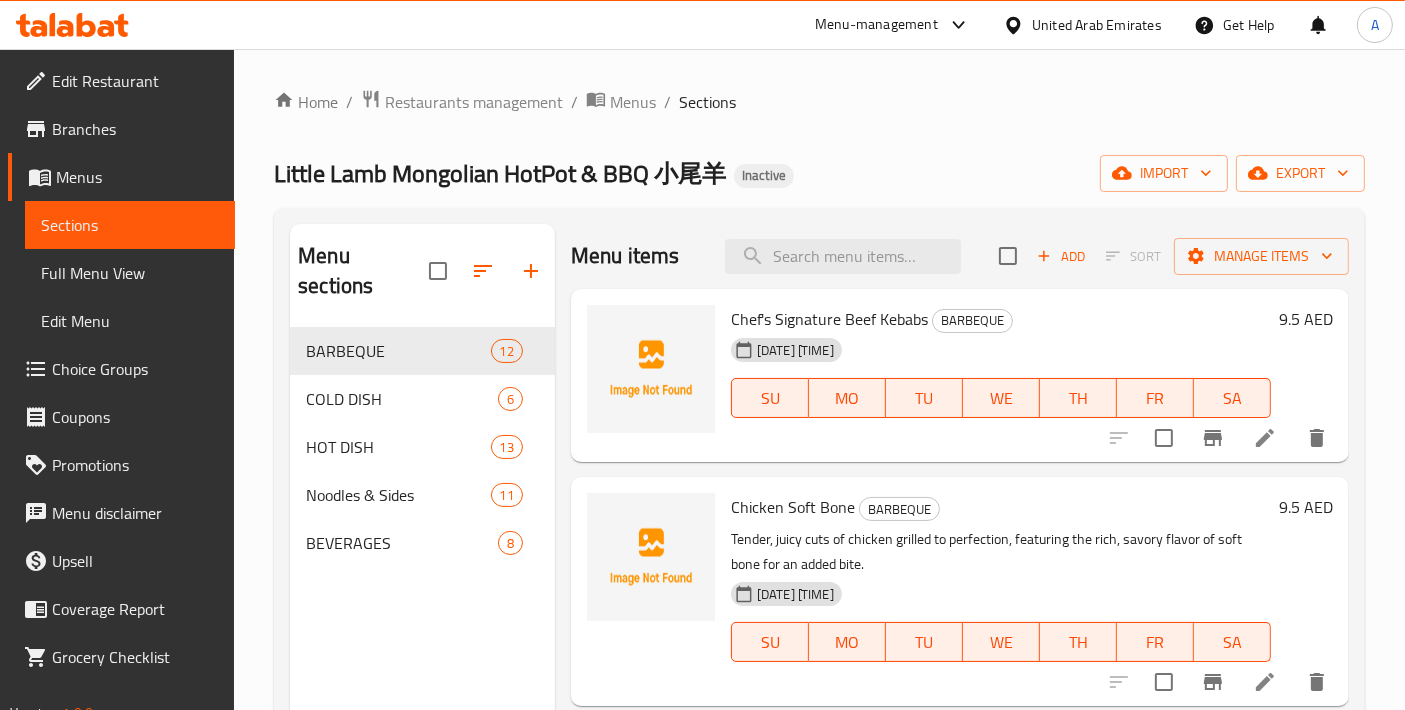 click at bounding box center (438, 271) 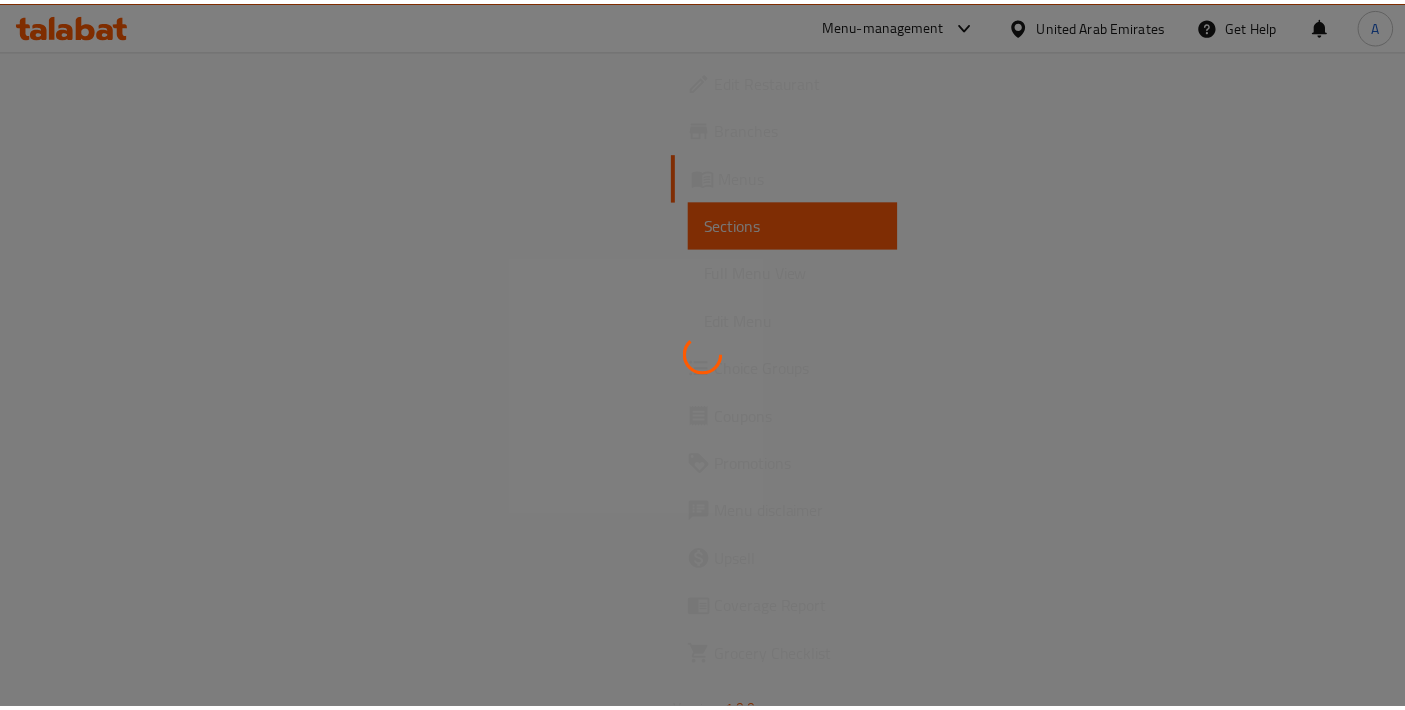 scroll, scrollTop: 0, scrollLeft: 0, axis: both 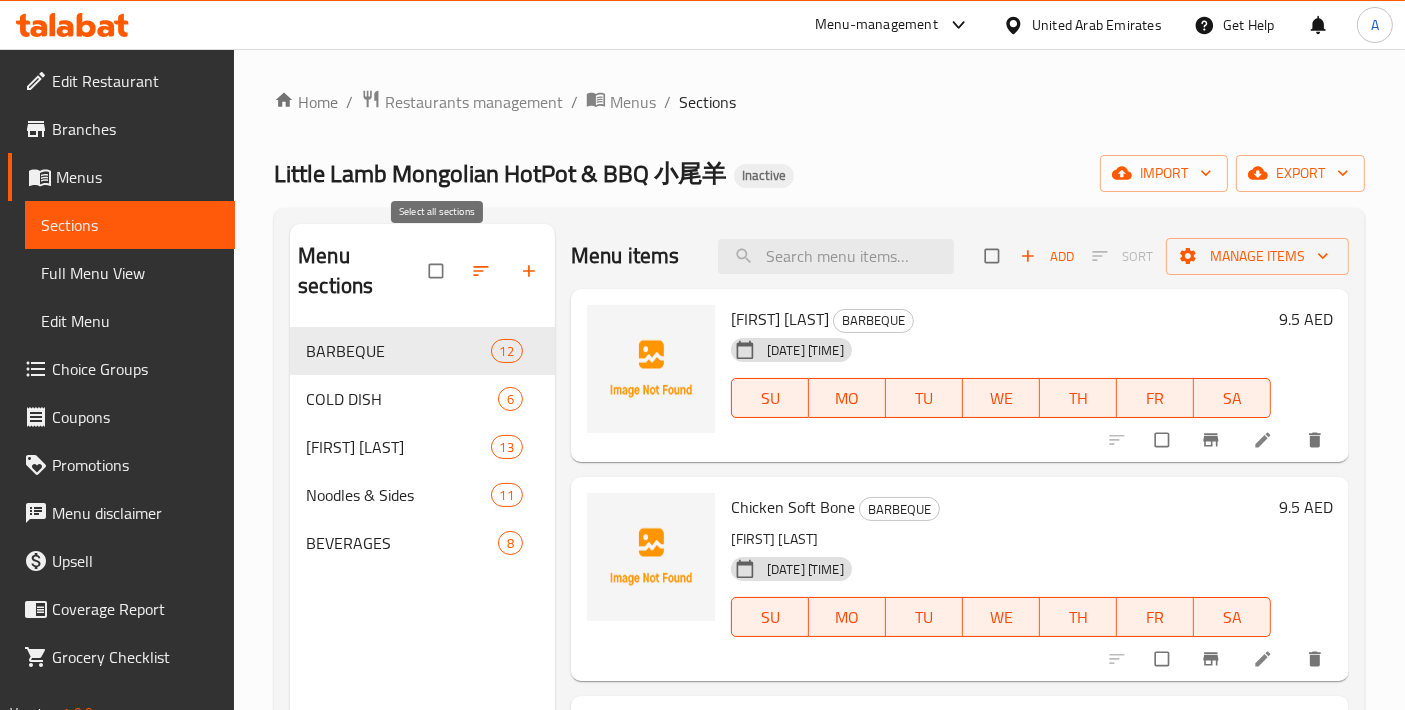 click at bounding box center [438, 271] 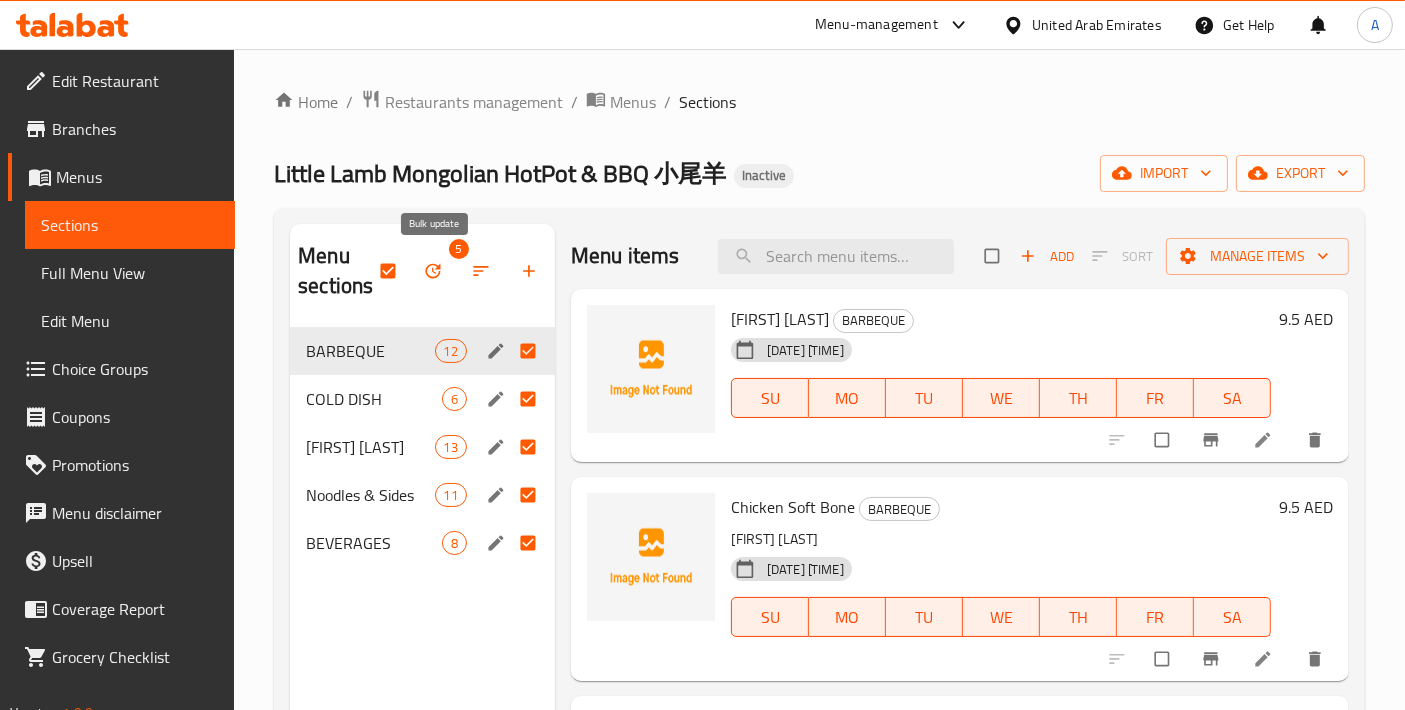 click at bounding box center (435, 271) 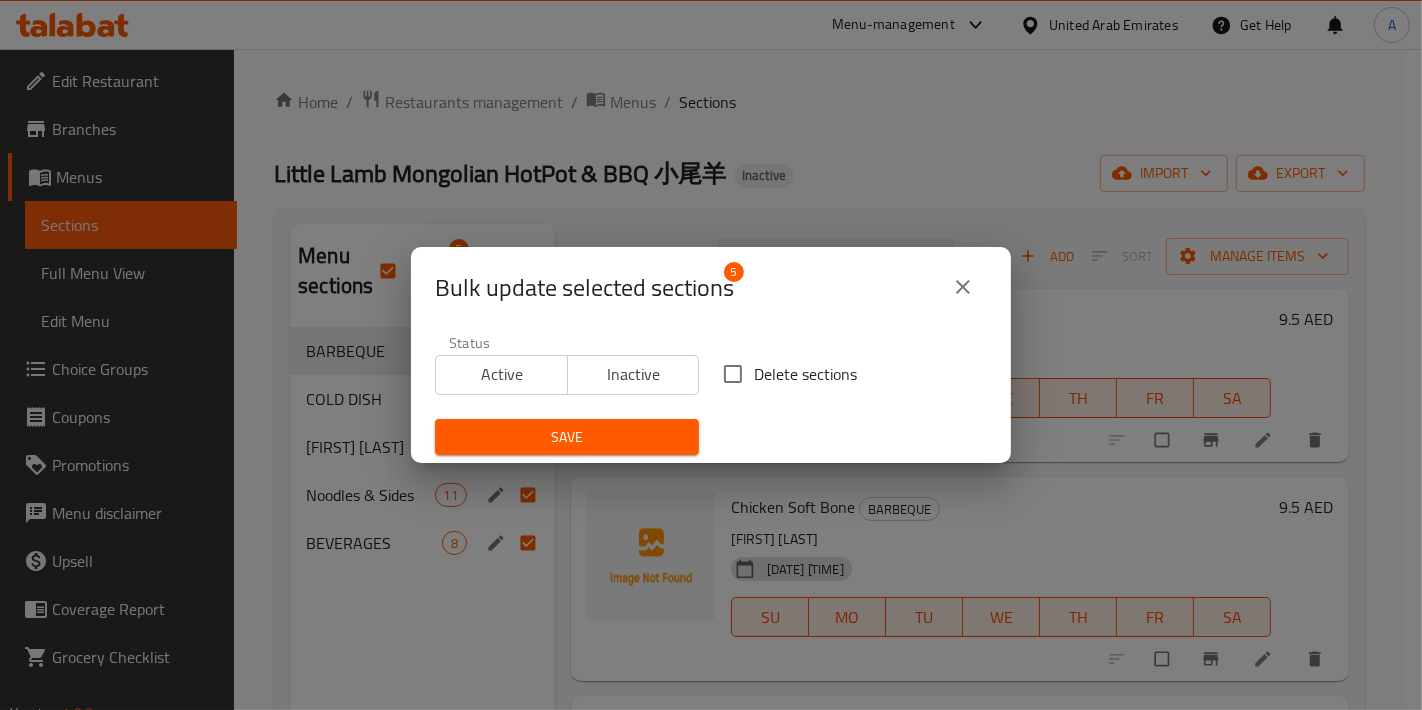 click on "Delete sections" at bounding box center [733, 374] 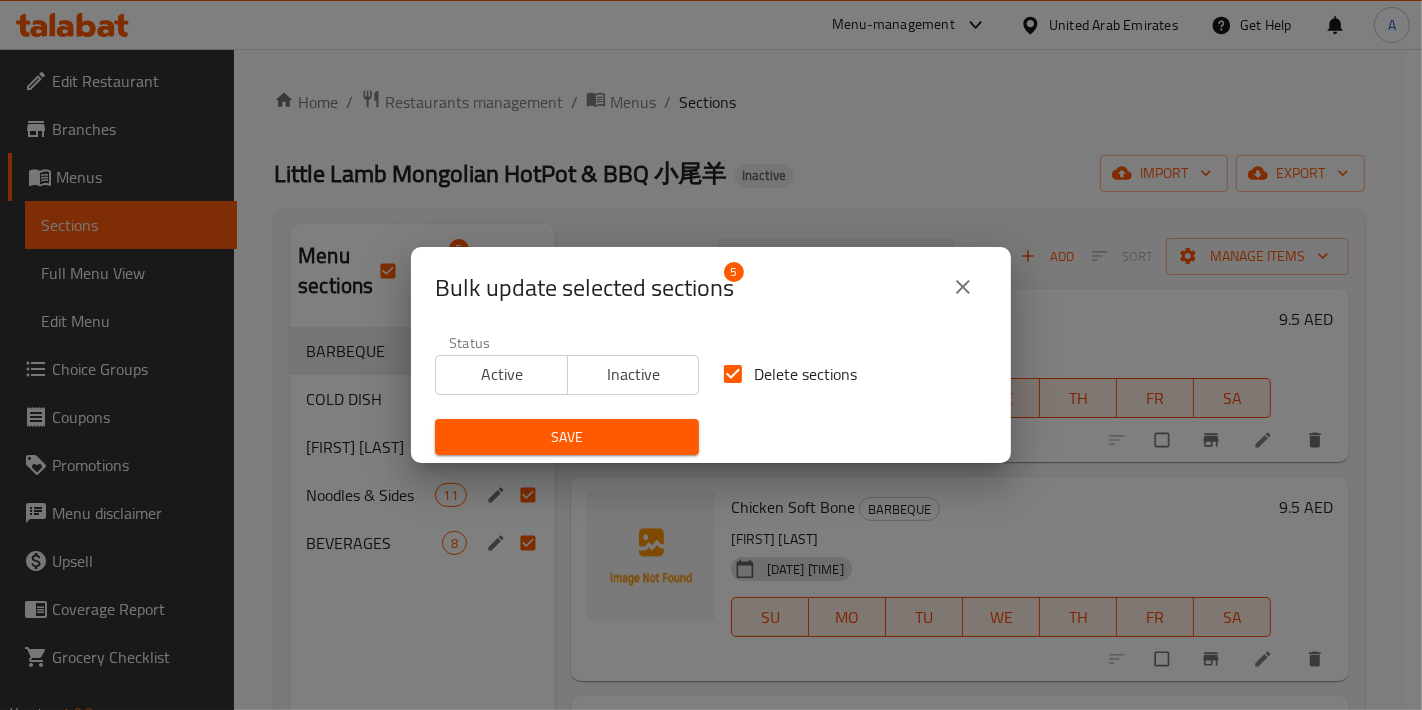 click on "Save" at bounding box center [567, 437] 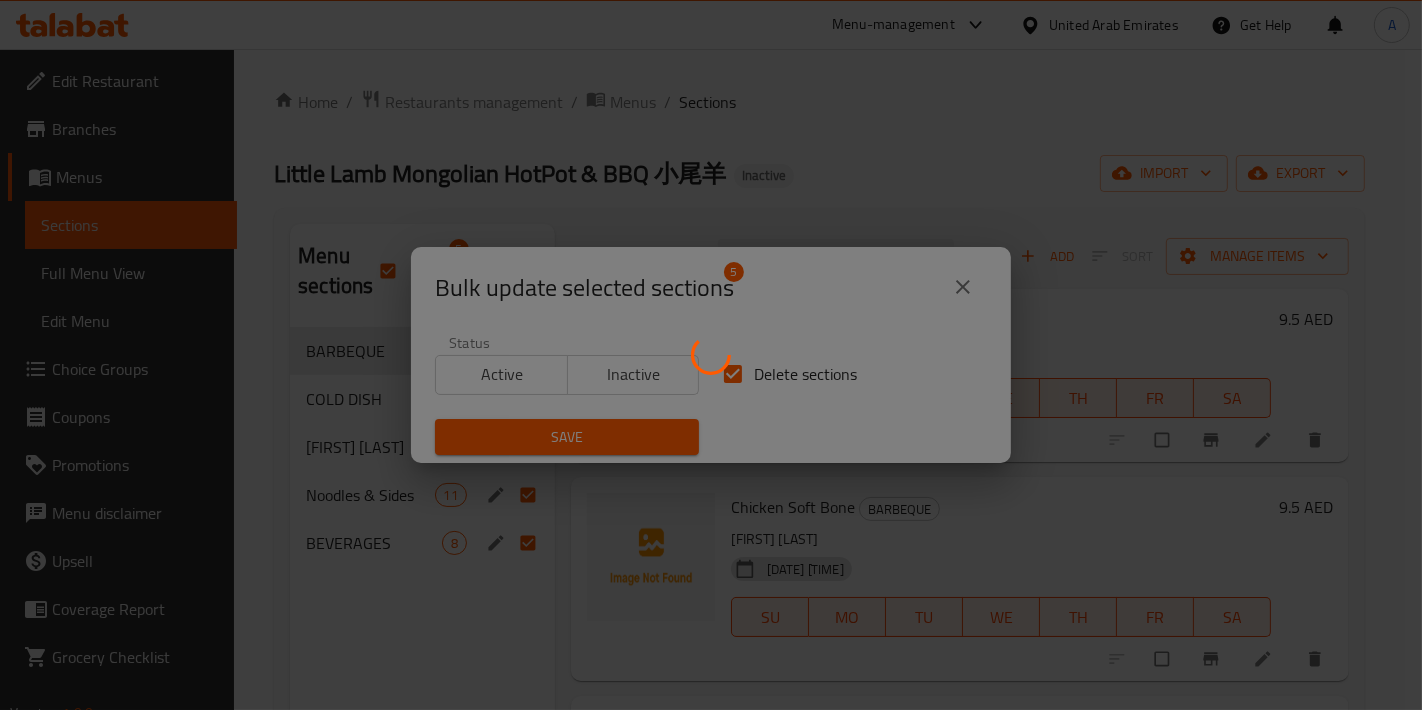 checkbox on "false" 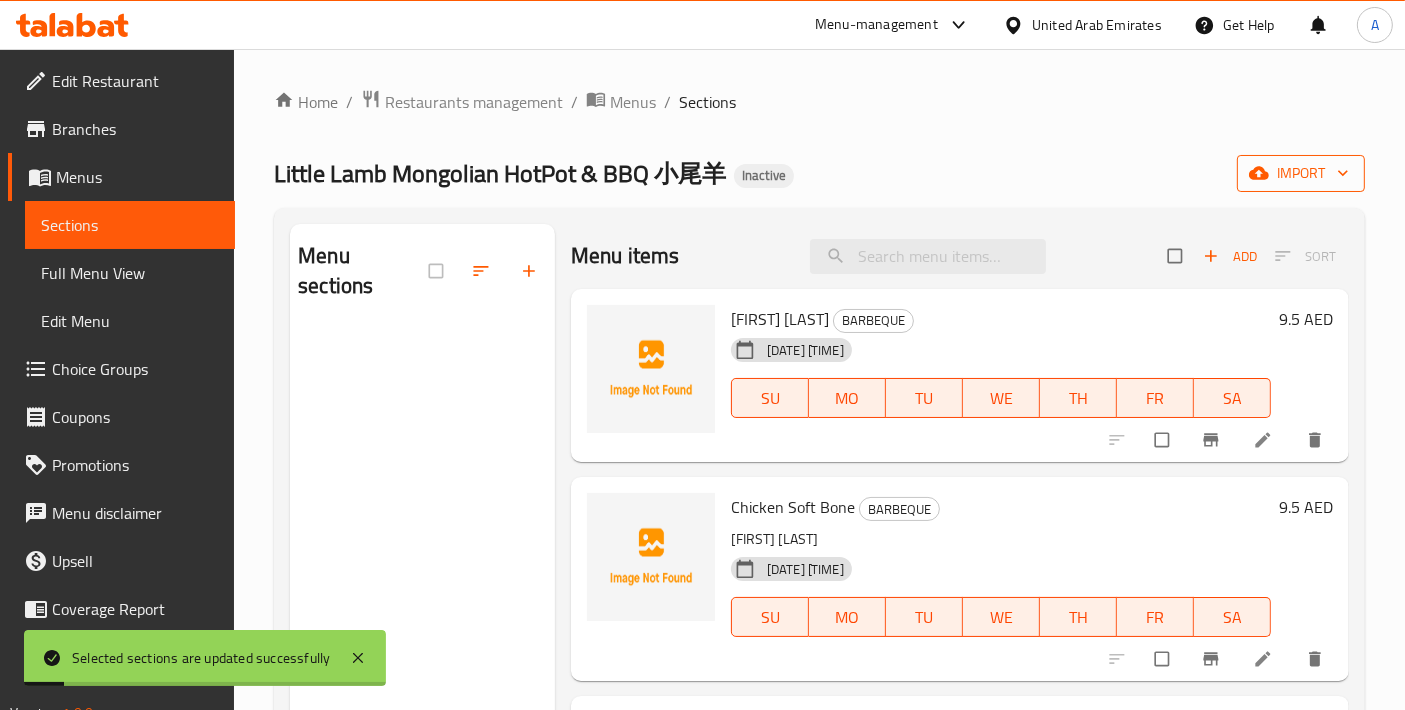 click on "import" at bounding box center [1301, 173] 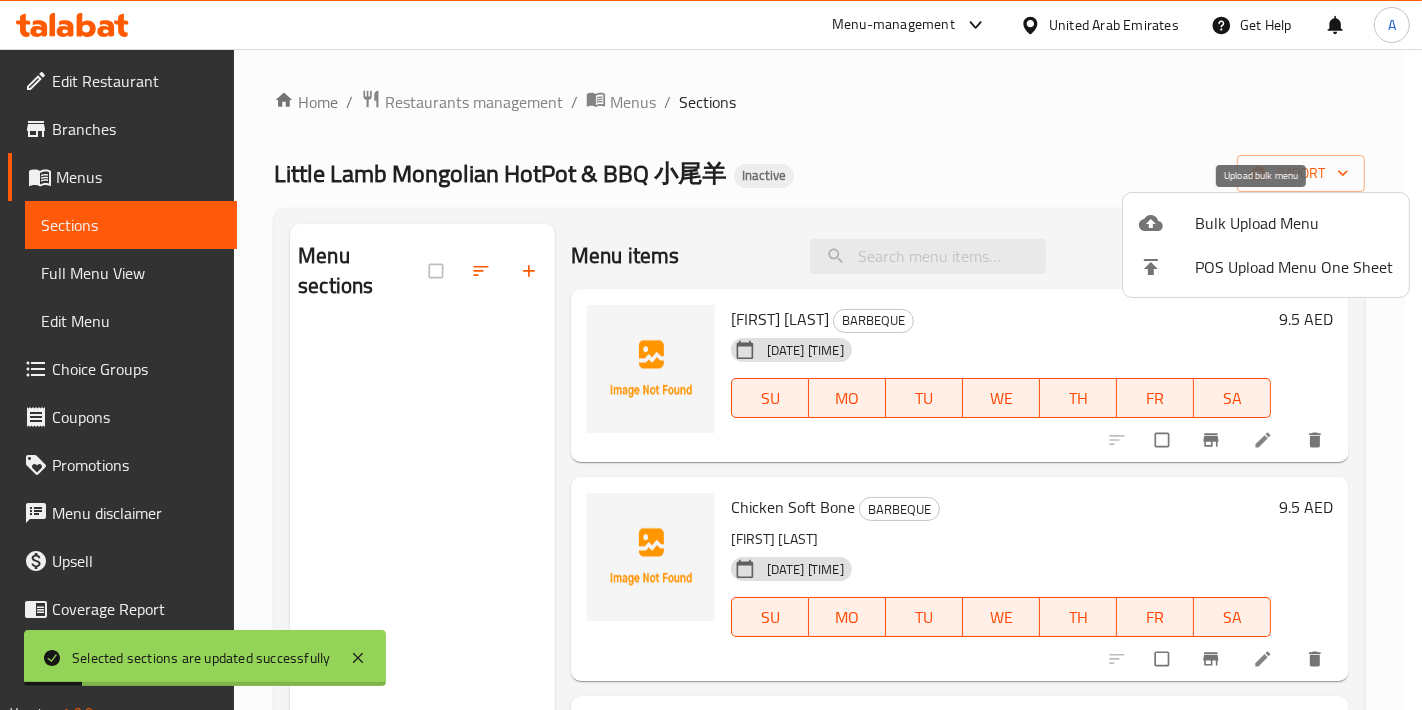 click on "Bulk Upload Menu" at bounding box center (1294, 223) 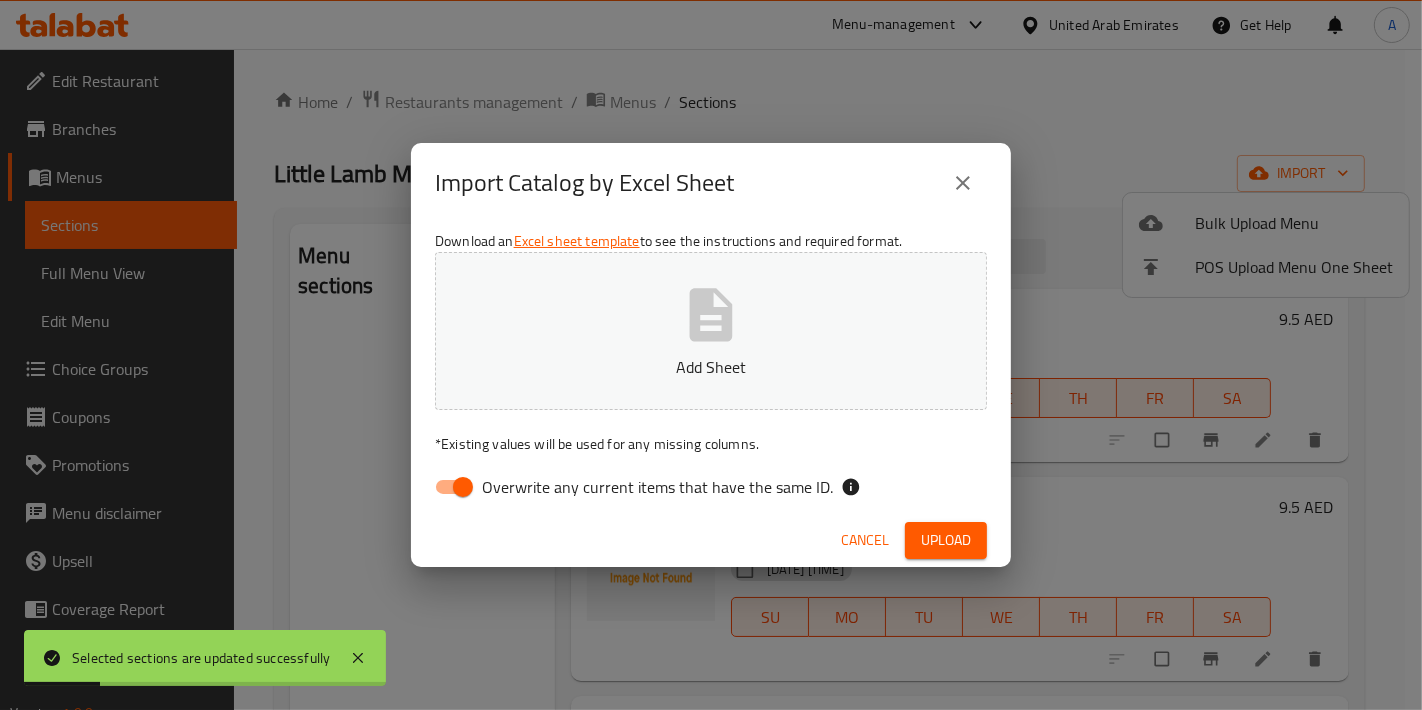 click on "Add Sheet" at bounding box center (711, 367) 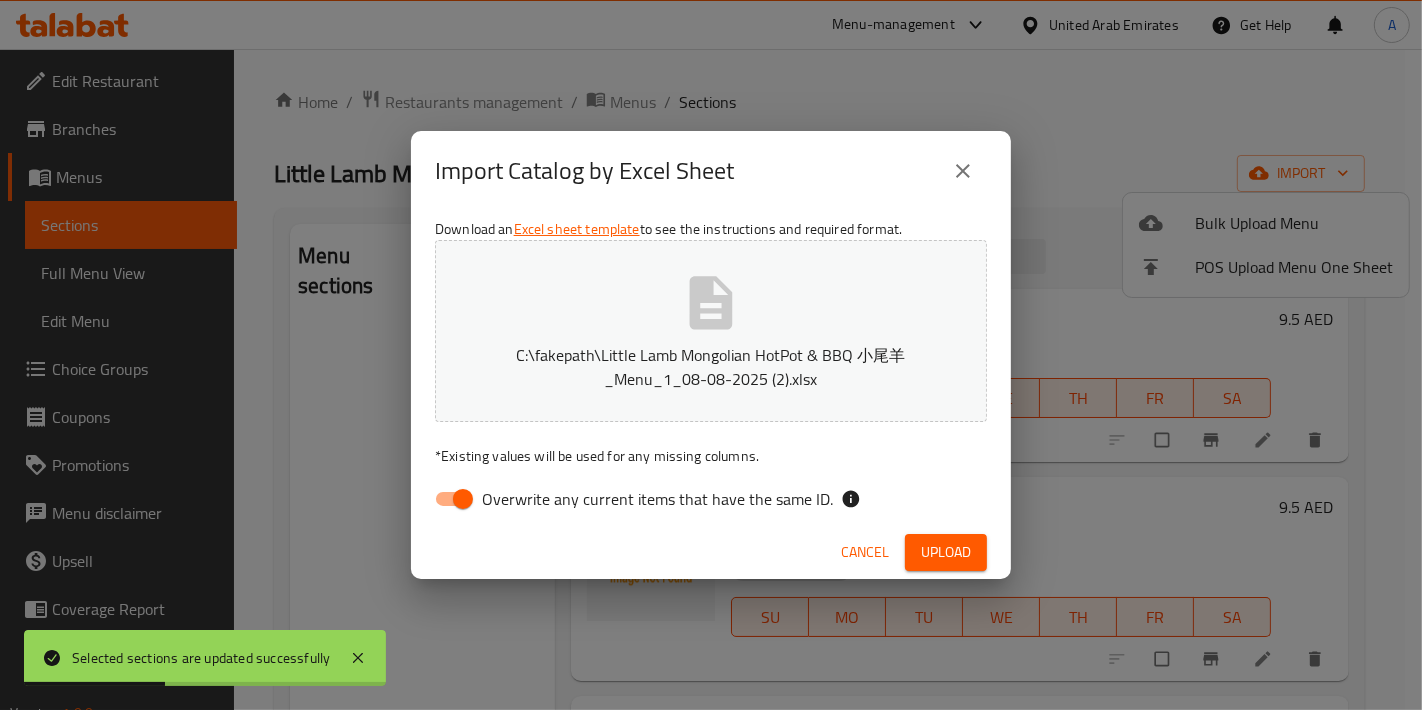 drag, startPoint x: 439, startPoint y: 483, endPoint x: 495, endPoint y: 501, distance: 58.821766 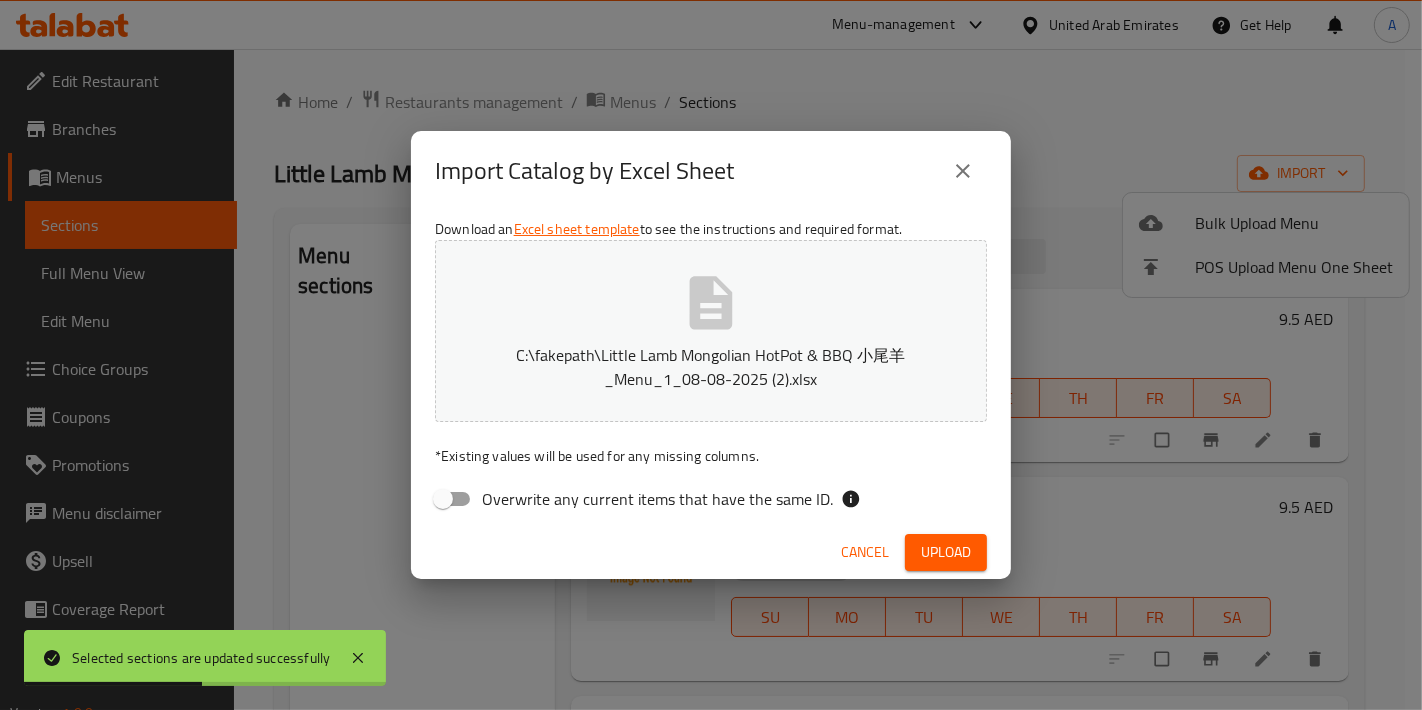 click on "Cancel Upload" at bounding box center [711, 552] 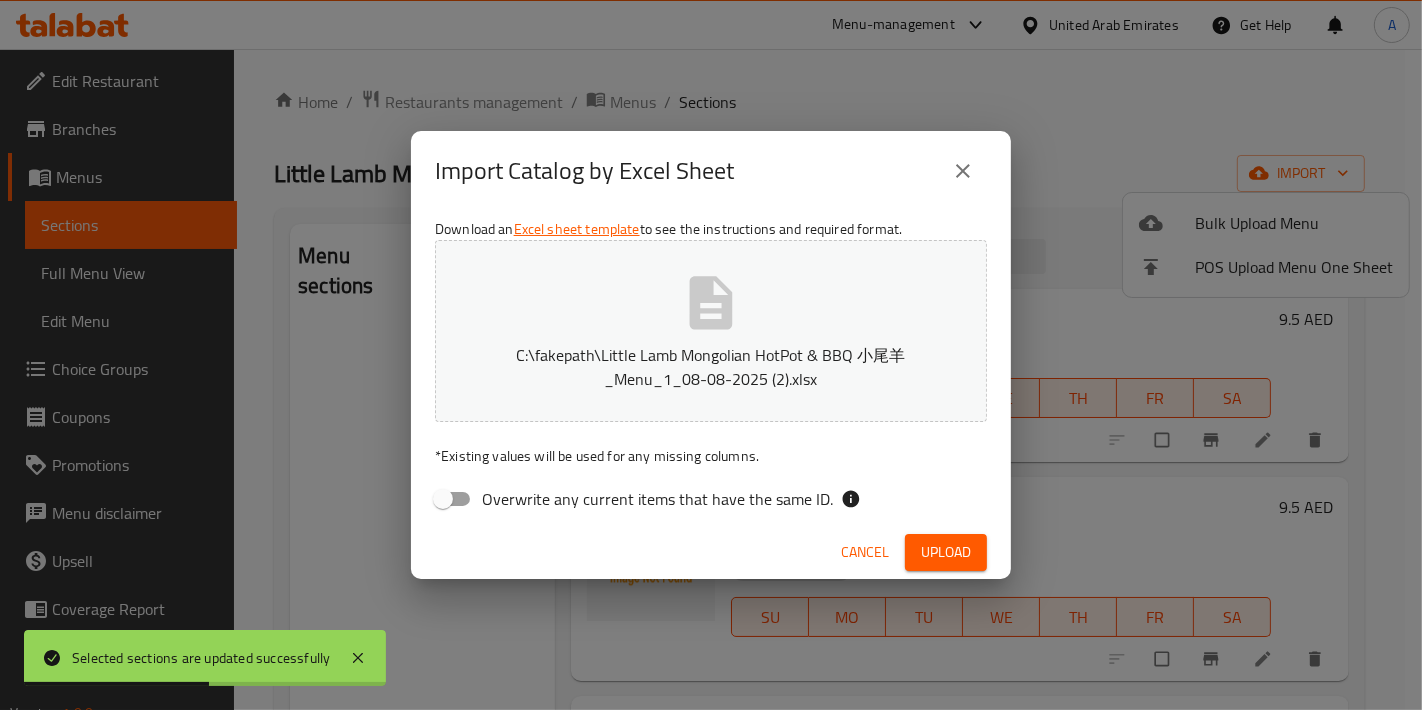 click on "Cancel Upload" at bounding box center (711, 552) 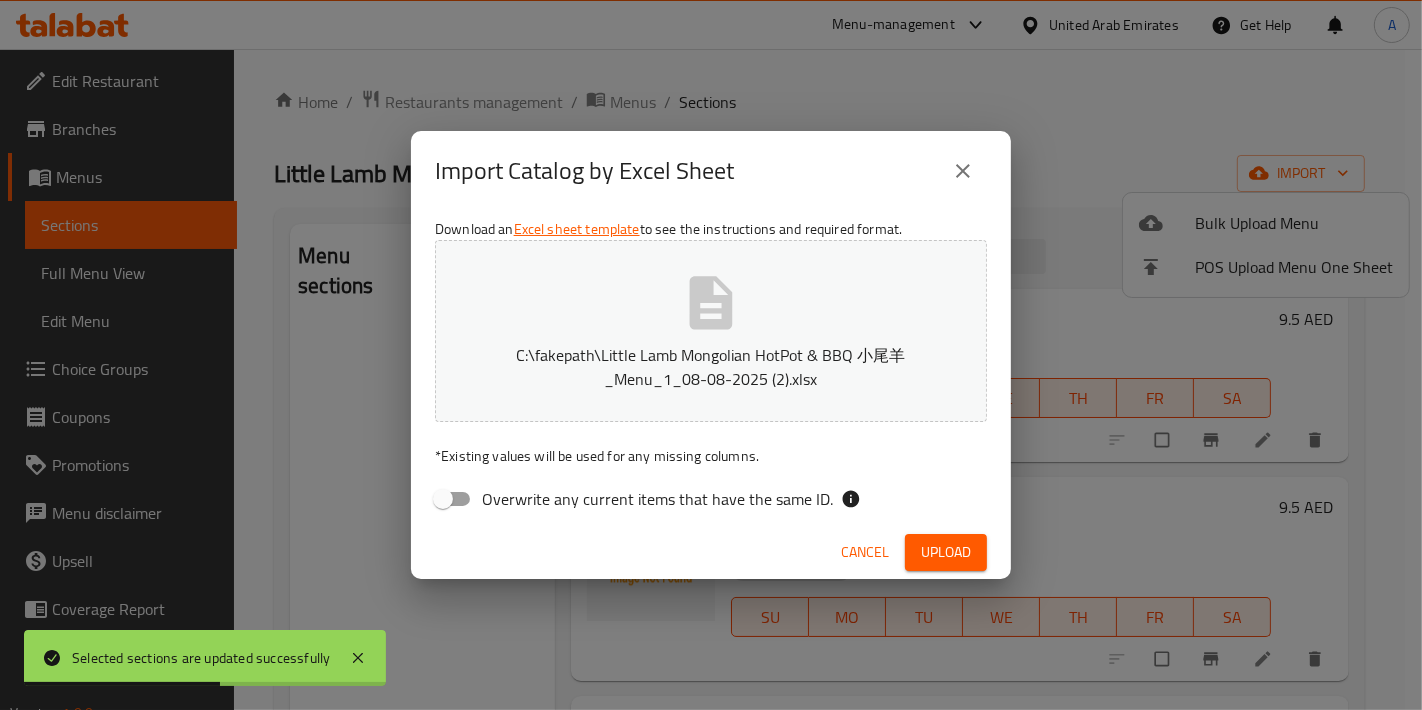 click on "Upload" at bounding box center (946, 552) 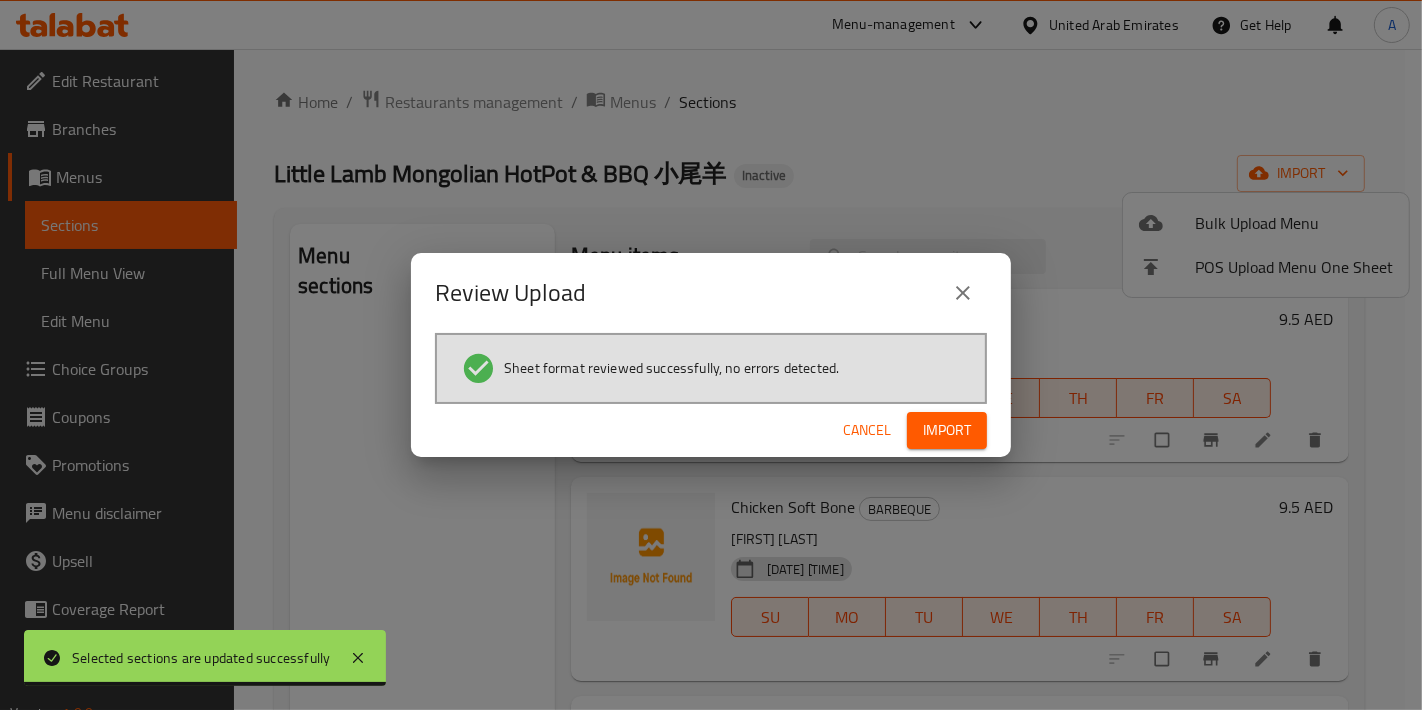 drag, startPoint x: 957, startPoint y: 436, endPoint x: 702, endPoint y: 434, distance: 255.00784 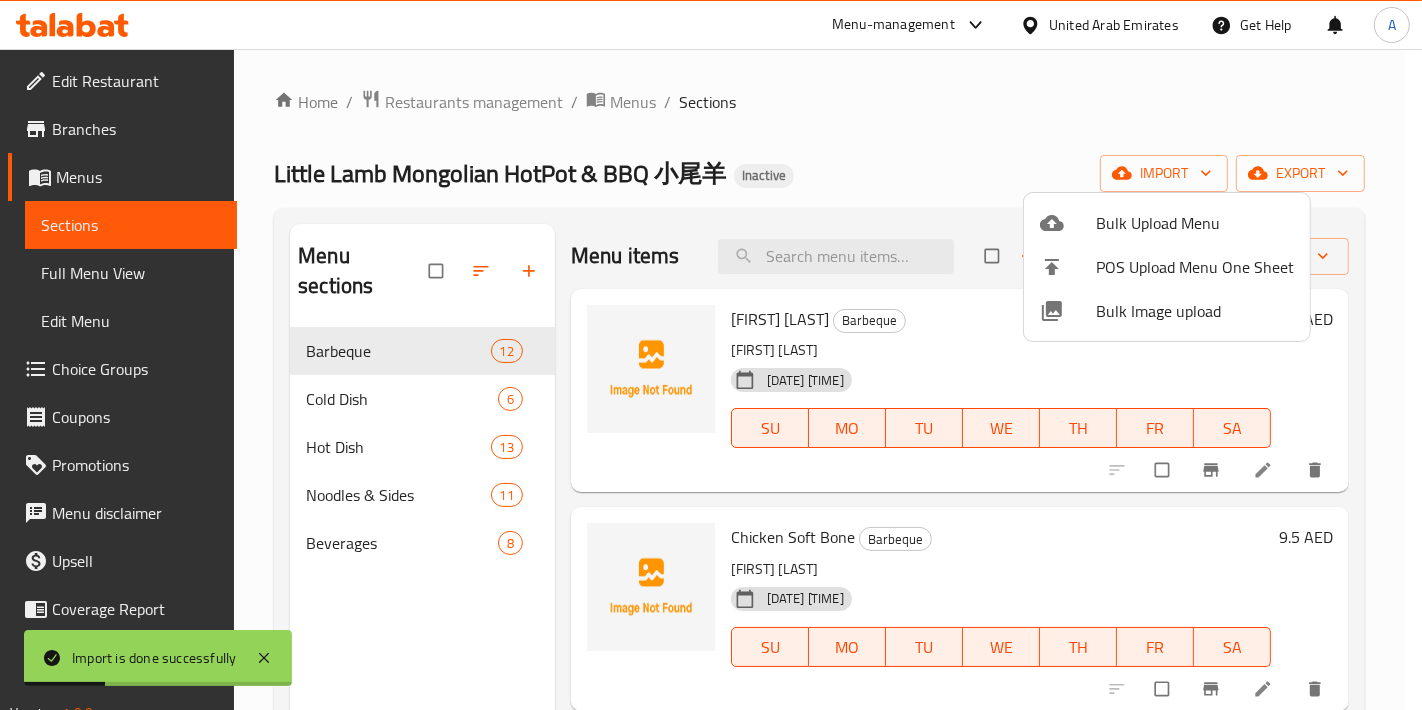 click at bounding box center [711, 355] 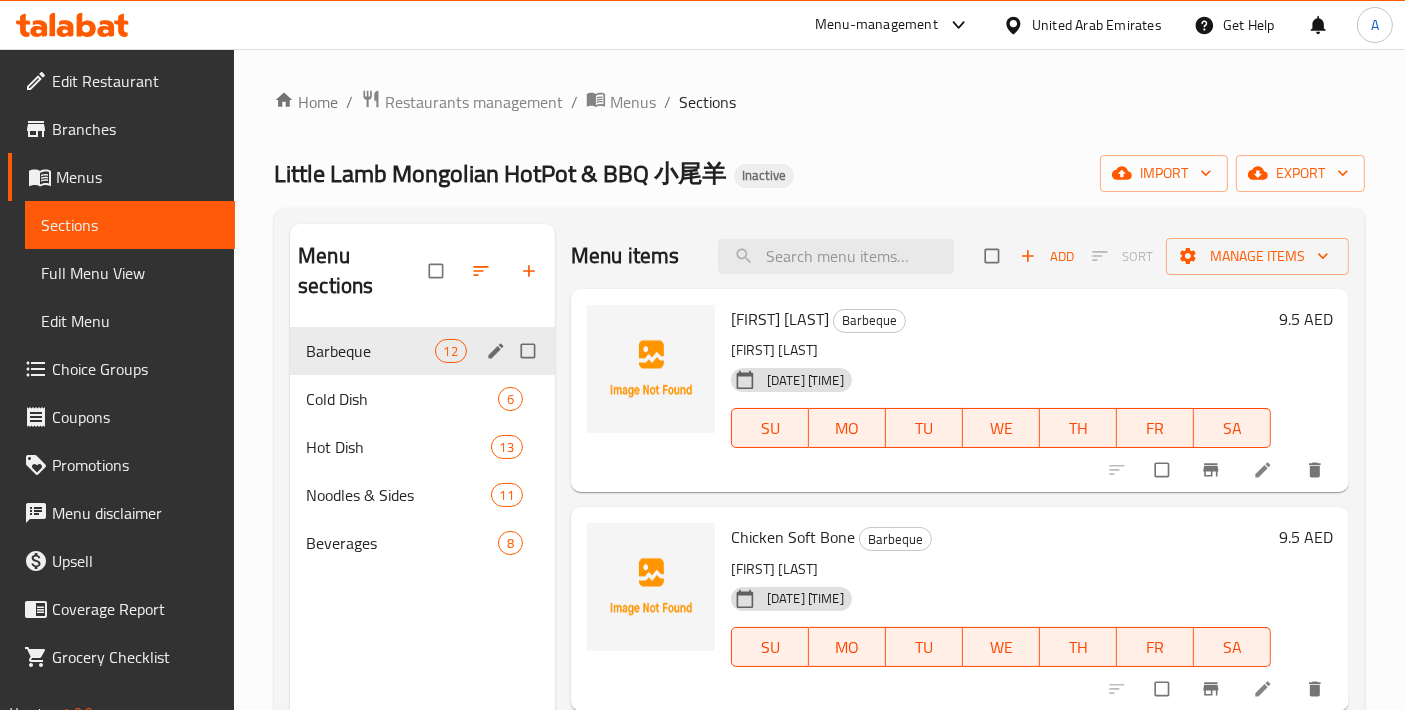 click on "[FIRST] [LAST]" at bounding box center (422, 351) 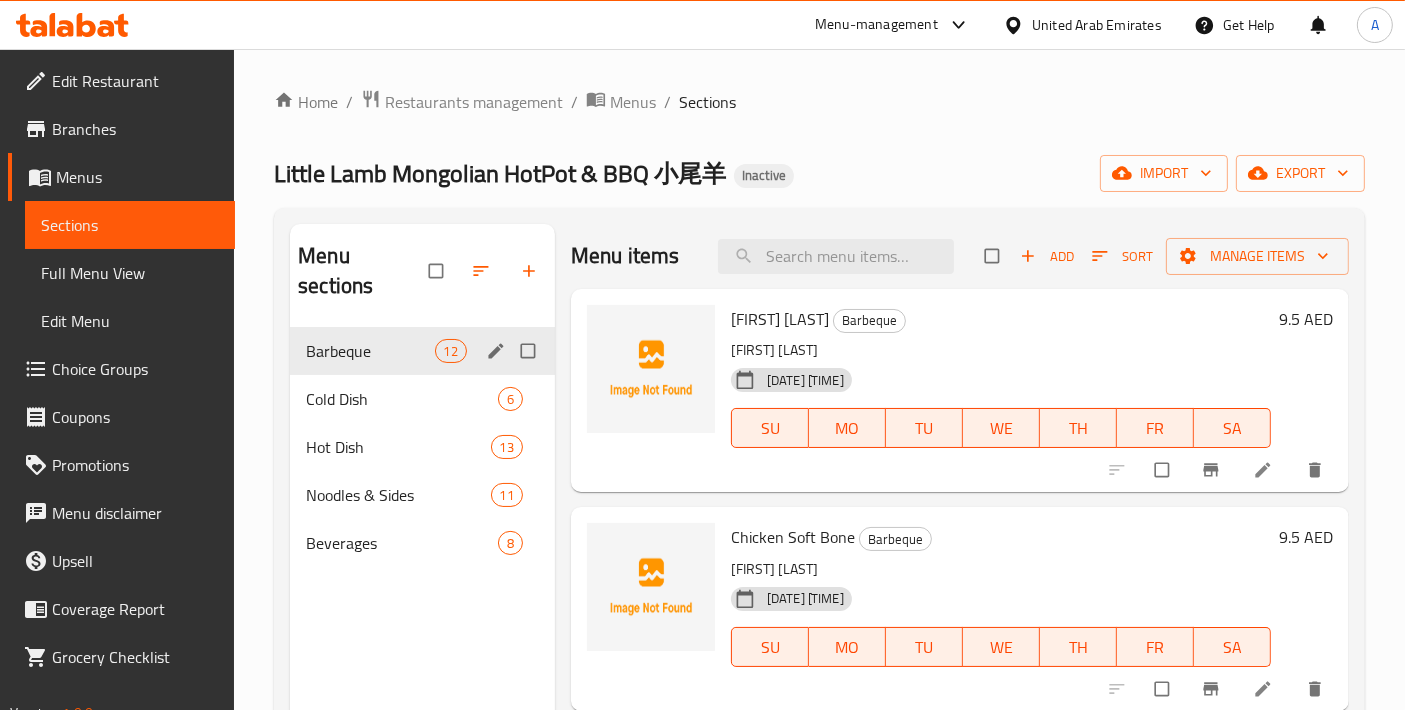 click 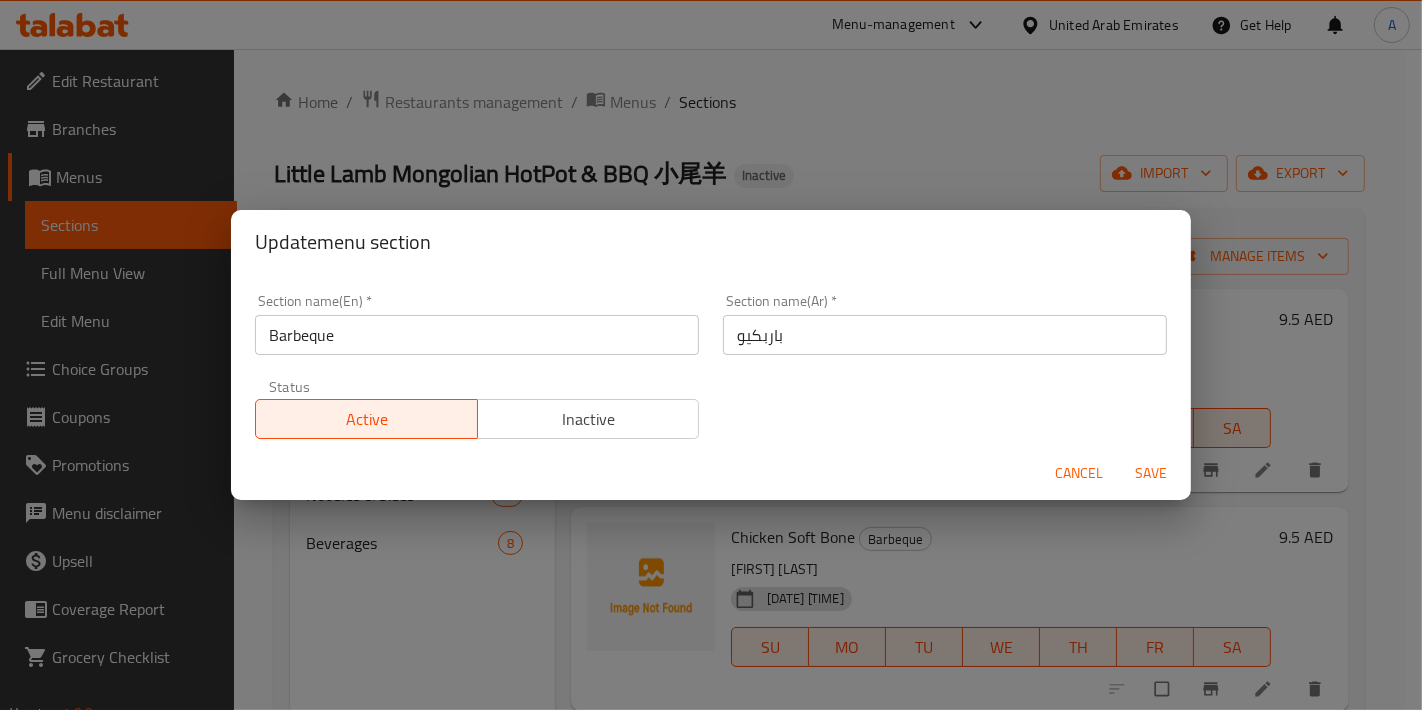 click on "Cancel" at bounding box center (1079, 473) 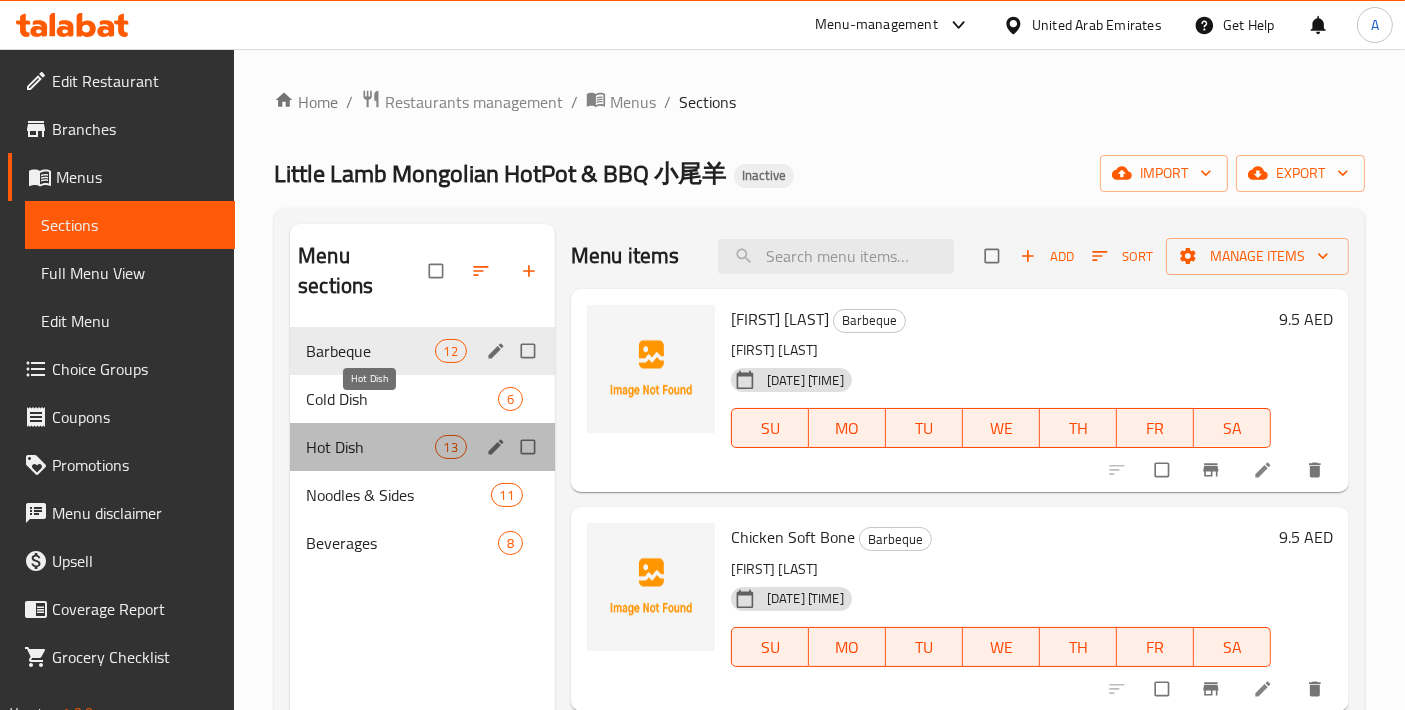 click on "Hot Dish" at bounding box center [370, 447] 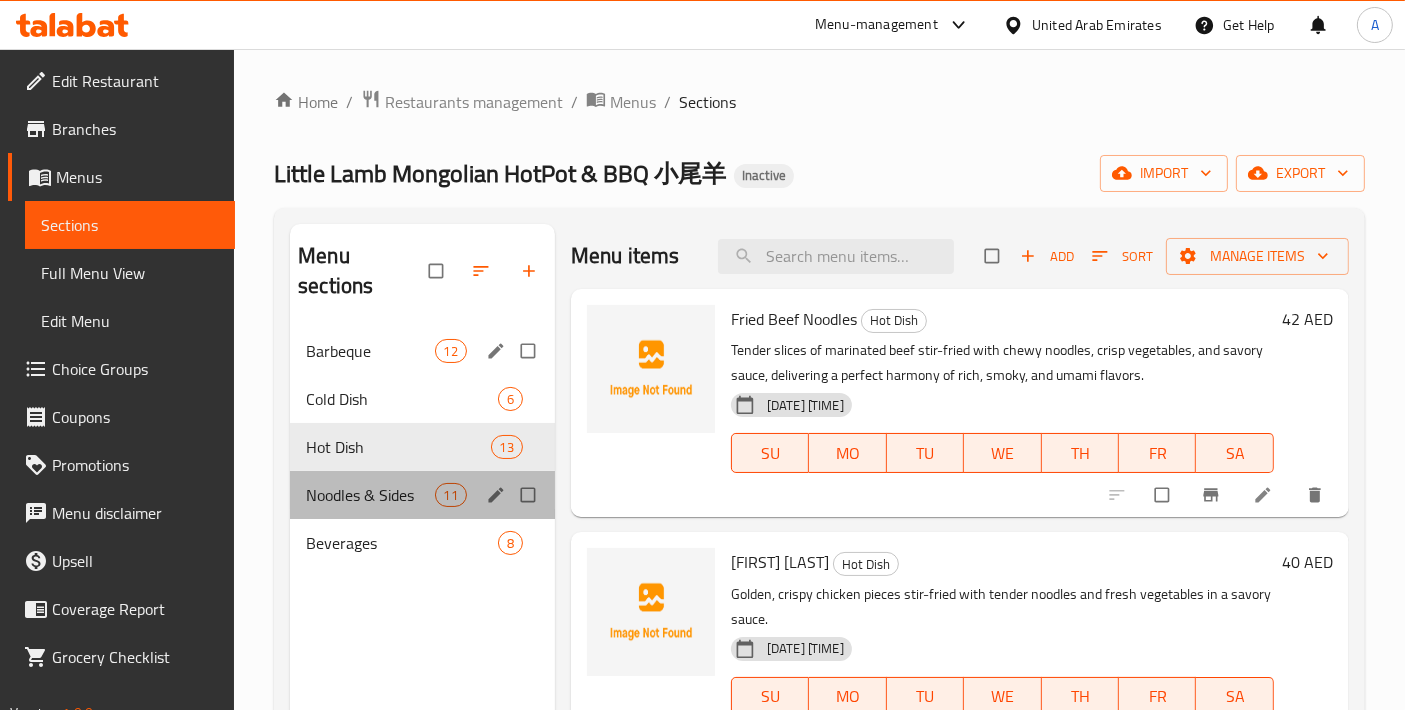 click on "Noodles & Sides 11" at bounding box center [422, 495] 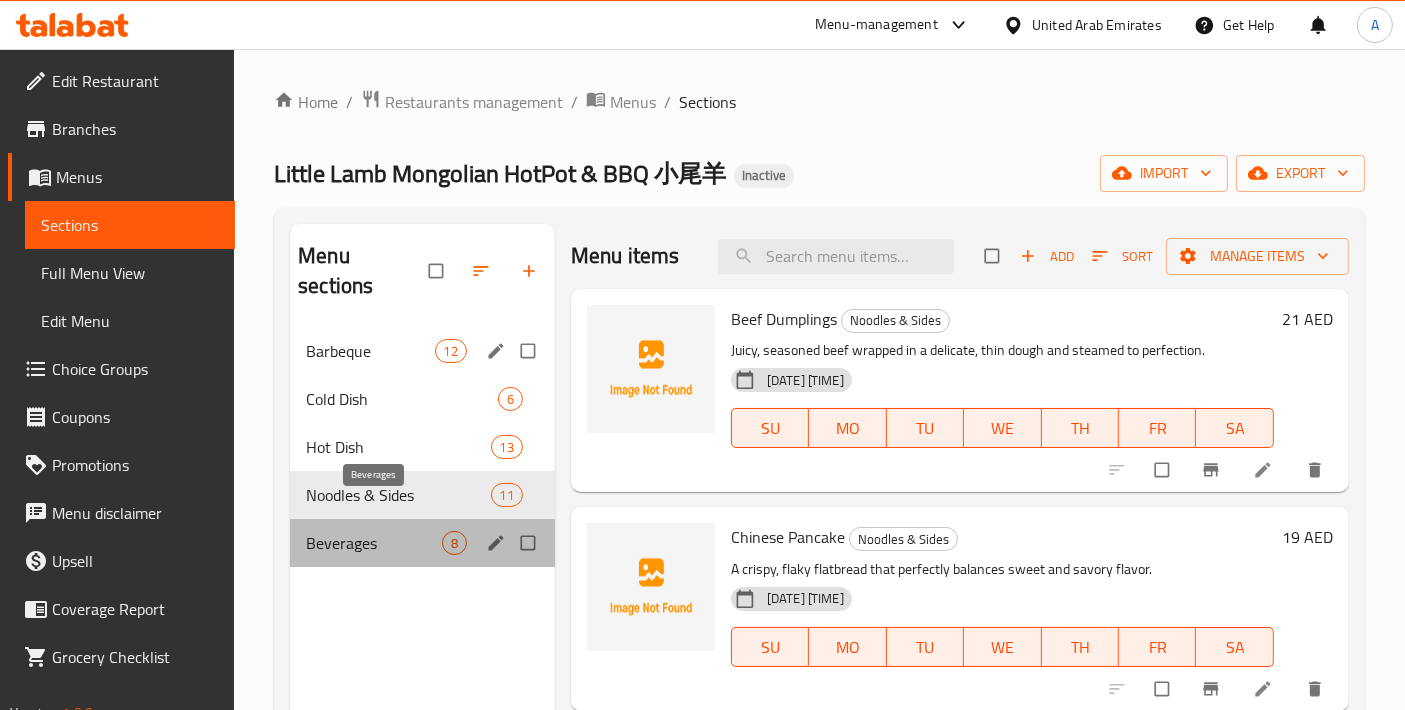 click on "Beverages" at bounding box center (374, 543) 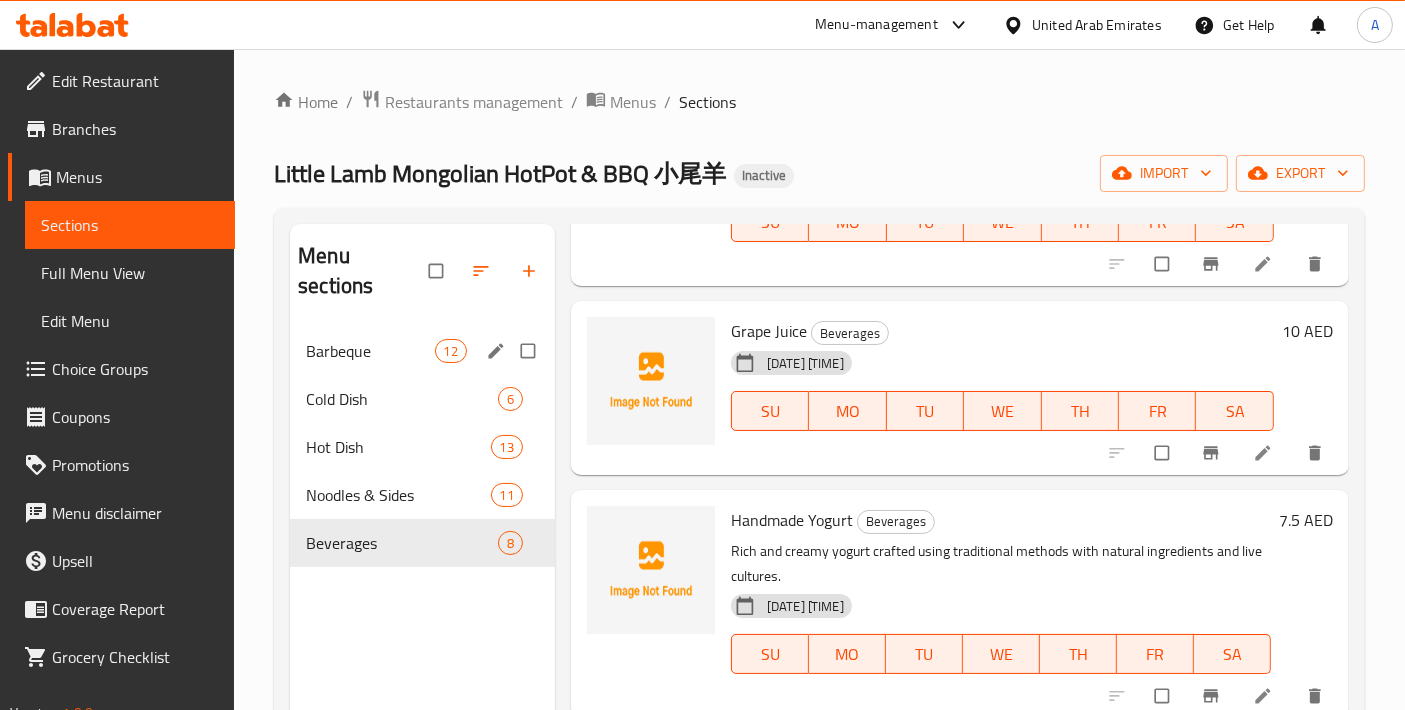 scroll, scrollTop: 1042, scrollLeft: 0, axis: vertical 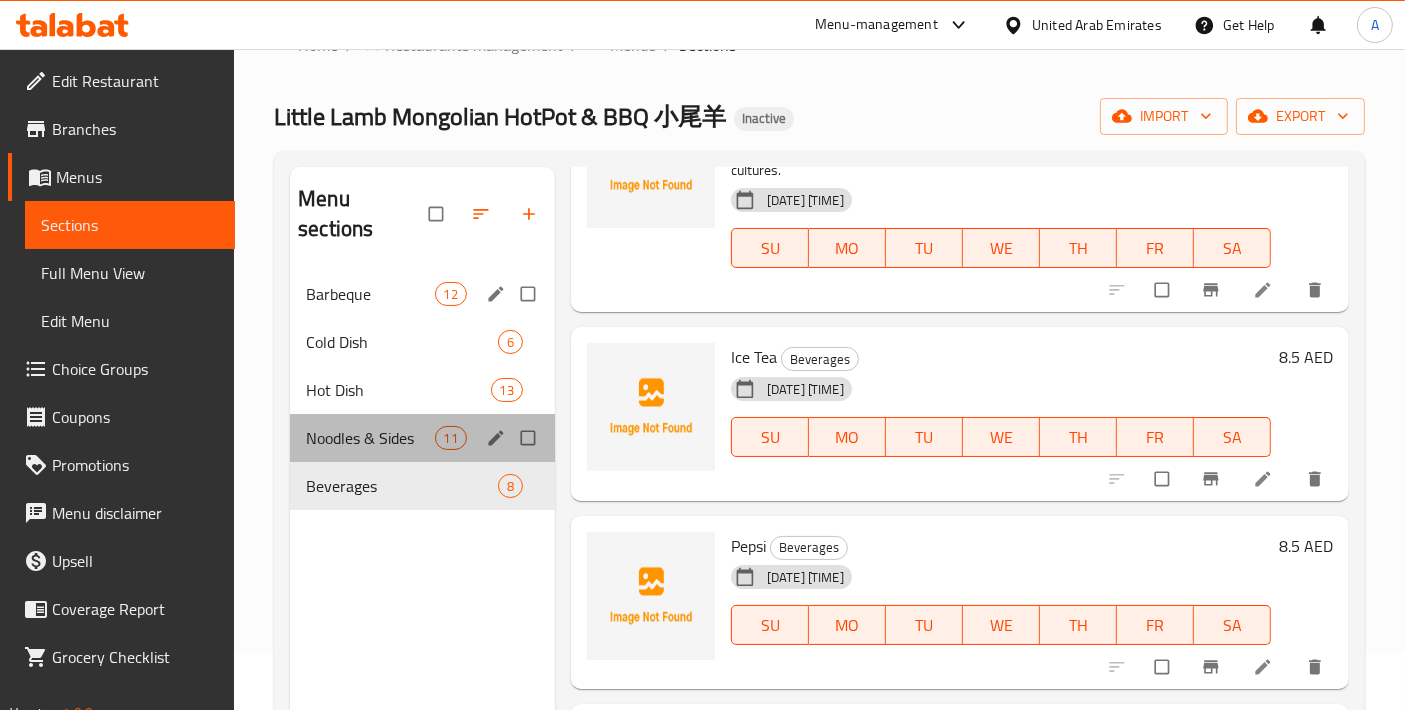 click on "Noodles & Sides 11" at bounding box center [422, 438] 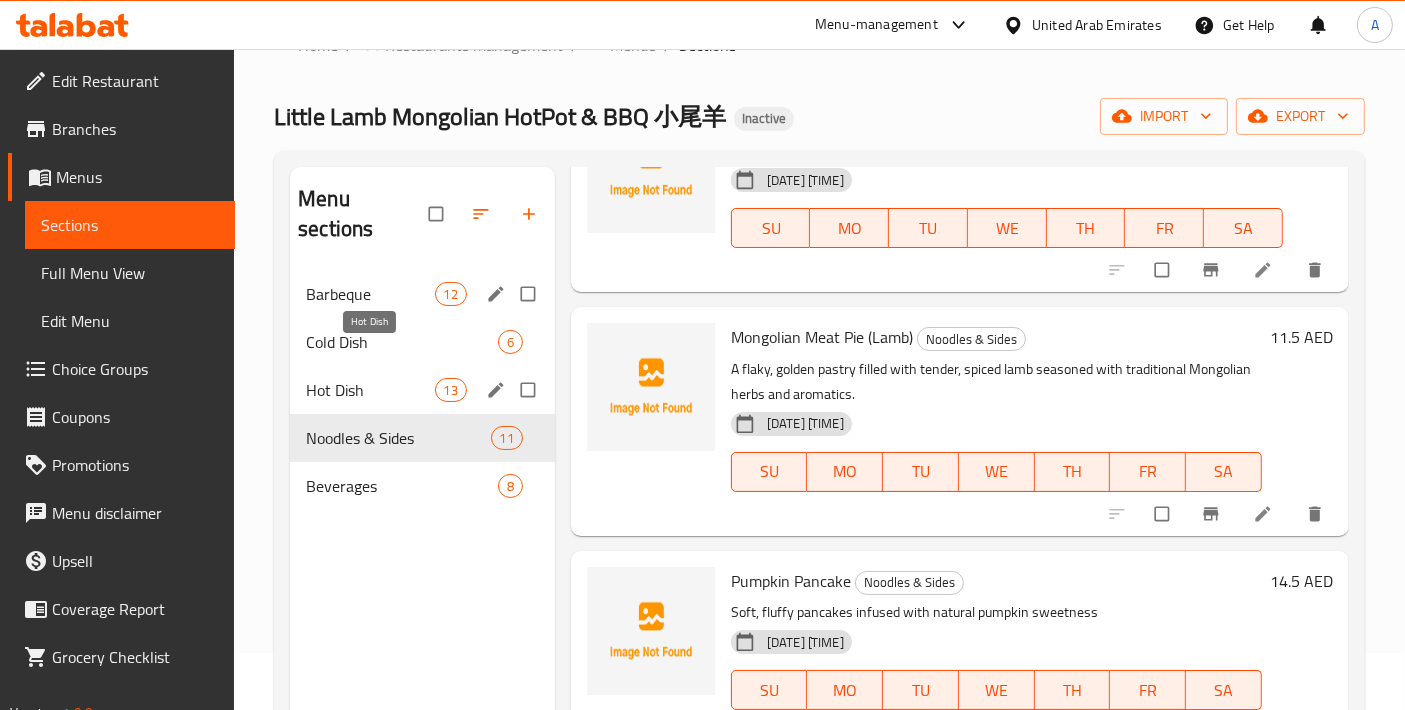 click on "Hot Dish" at bounding box center (370, 390) 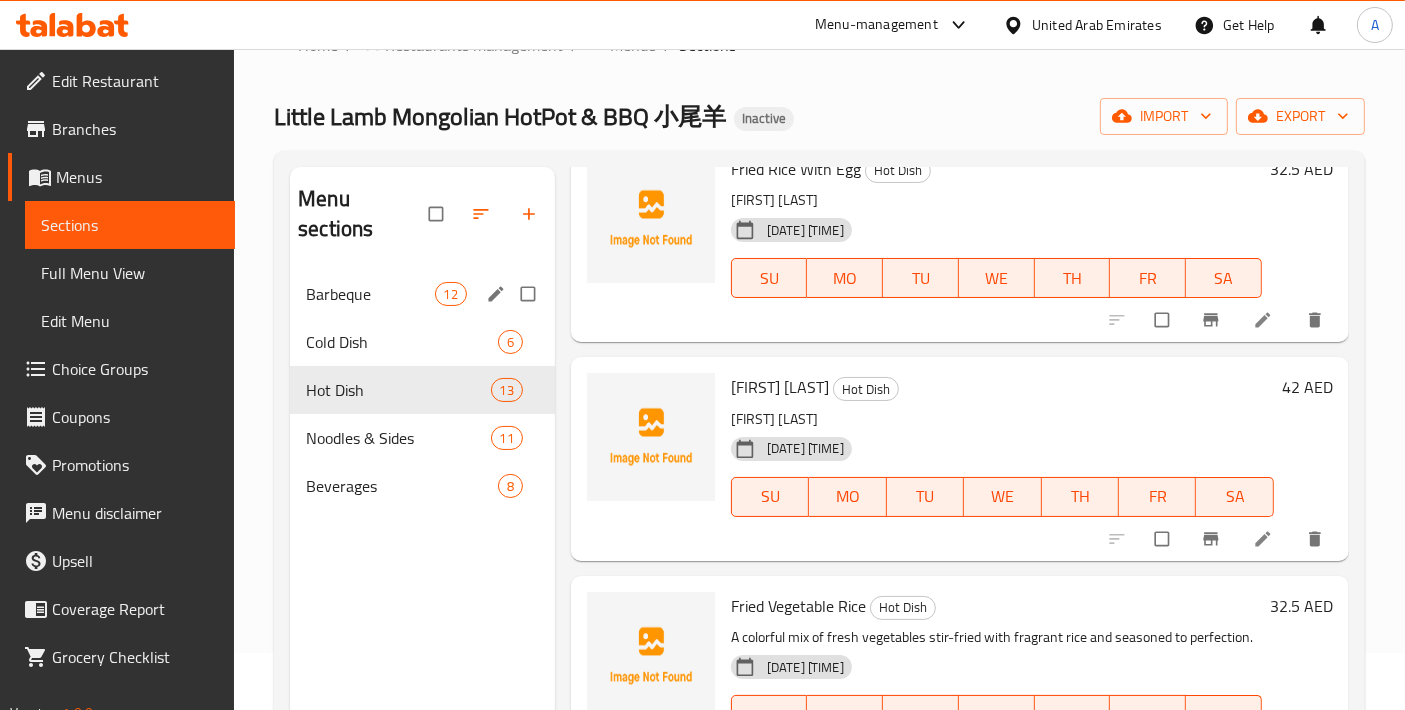 click on "Full Menu View" at bounding box center (130, 273) 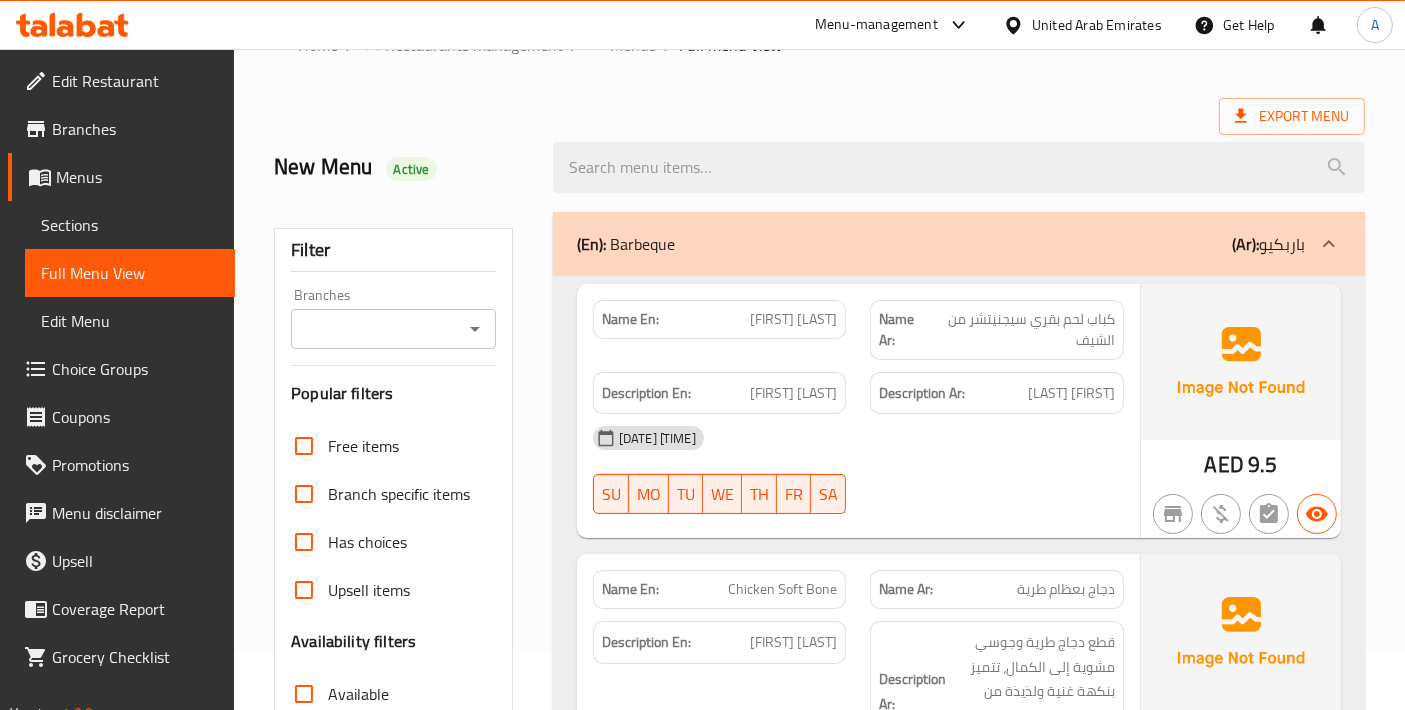 scroll, scrollTop: 723, scrollLeft: 0, axis: vertical 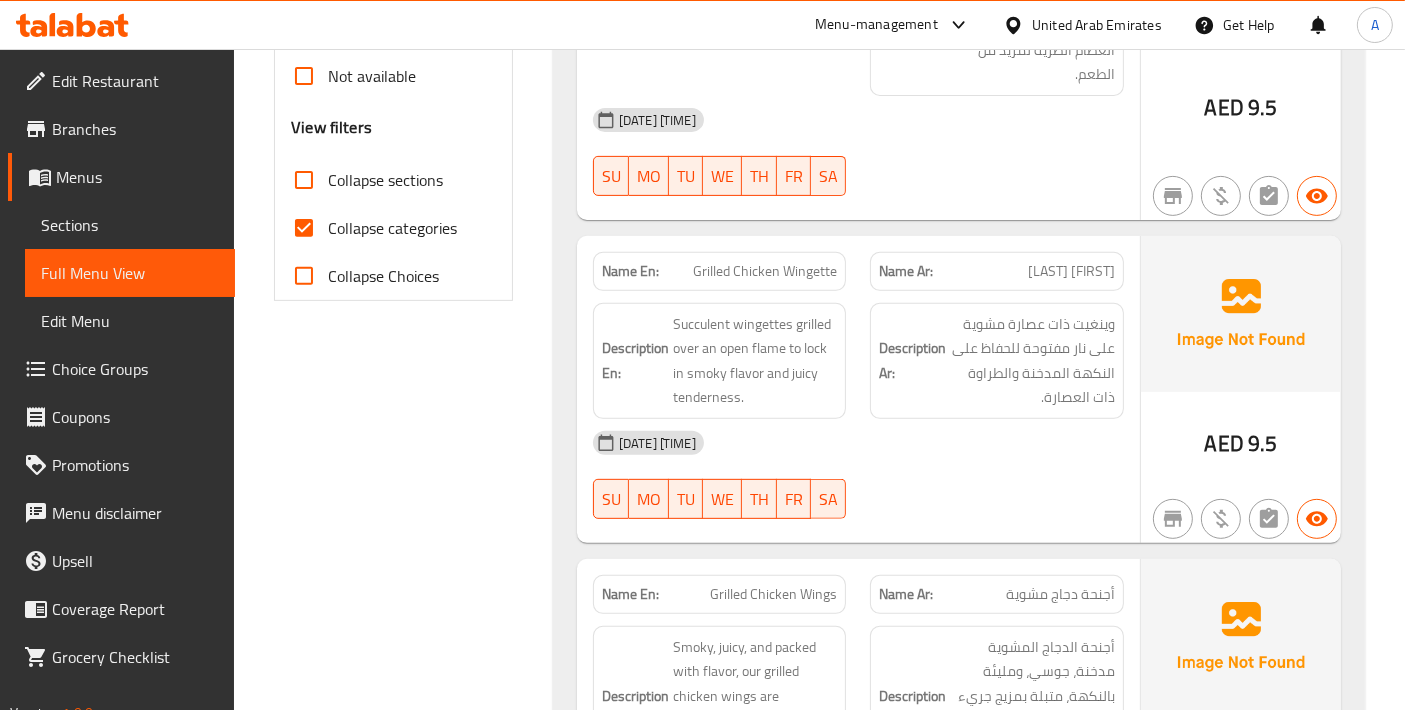 click on "Collapse categories" at bounding box center [304, 228] 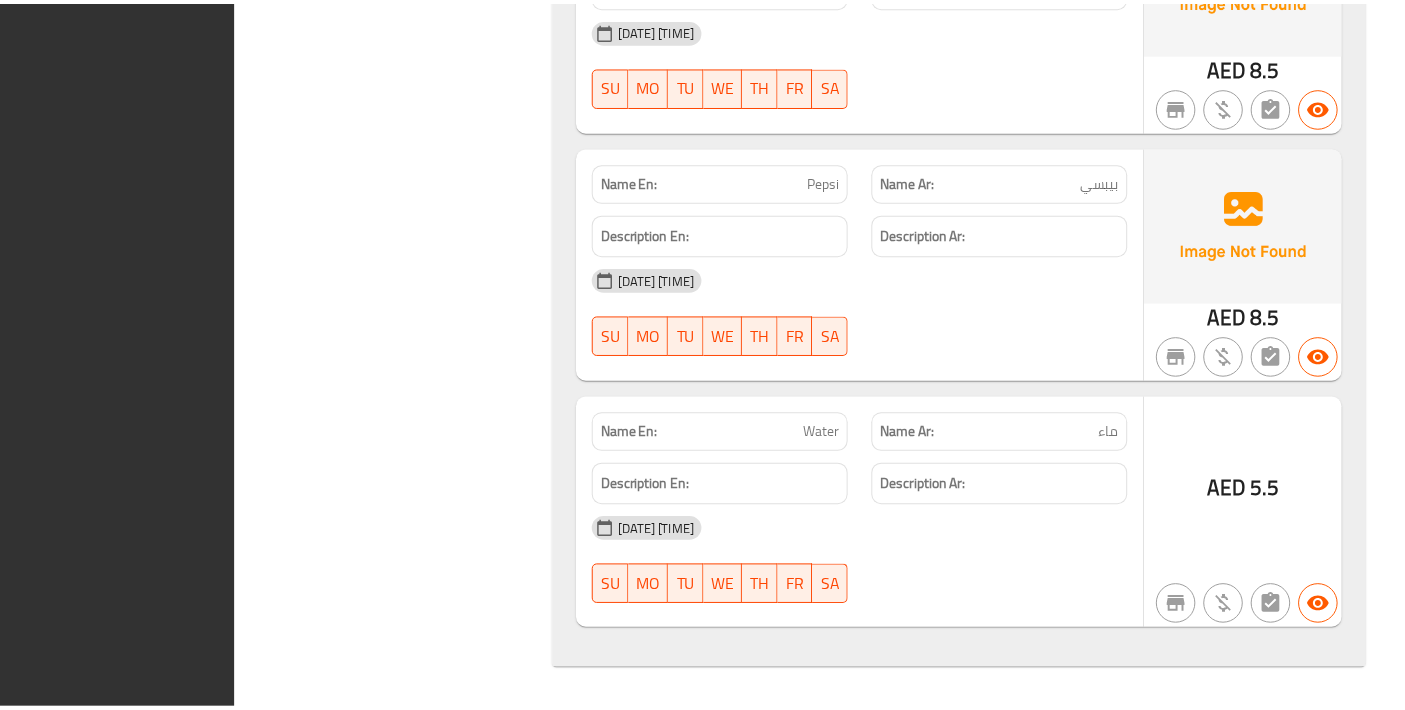 scroll, scrollTop: 17188, scrollLeft: 0, axis: vertical 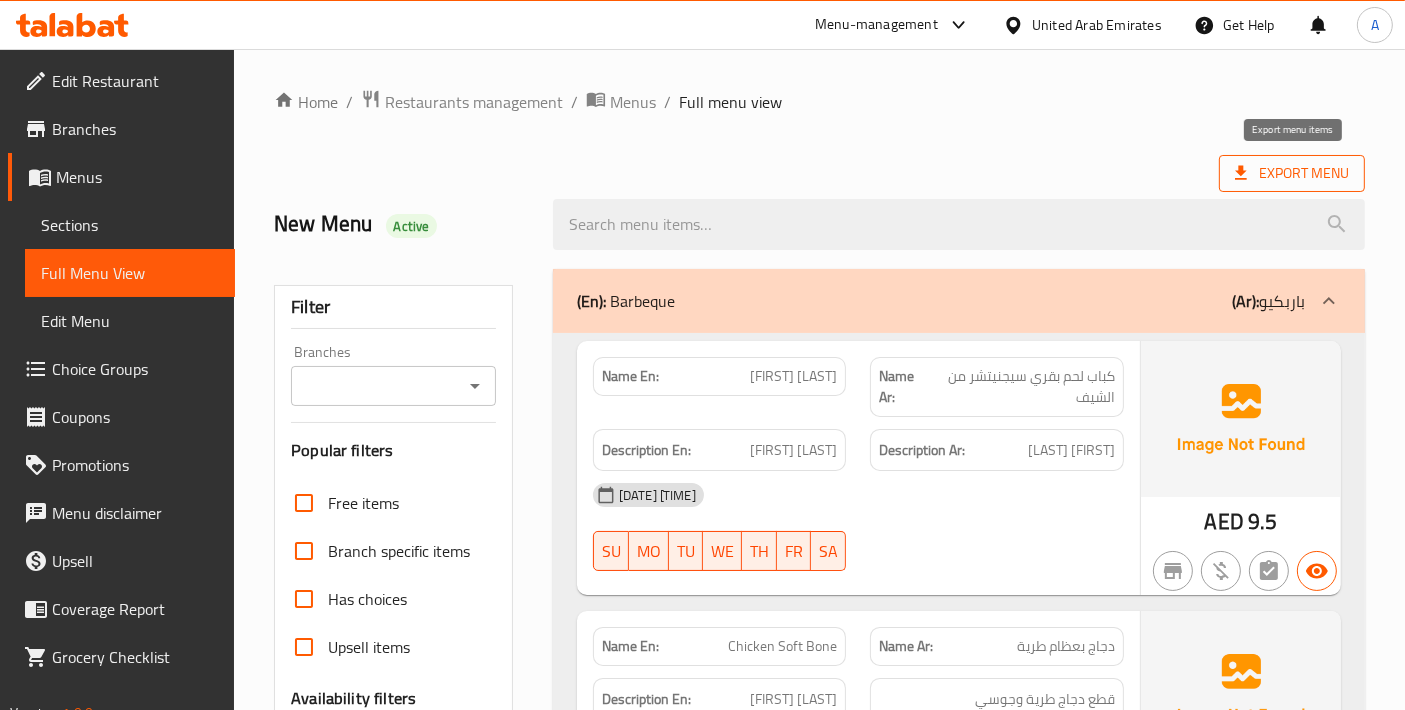click on "Export Menu" at bounding box center (1292, 173) 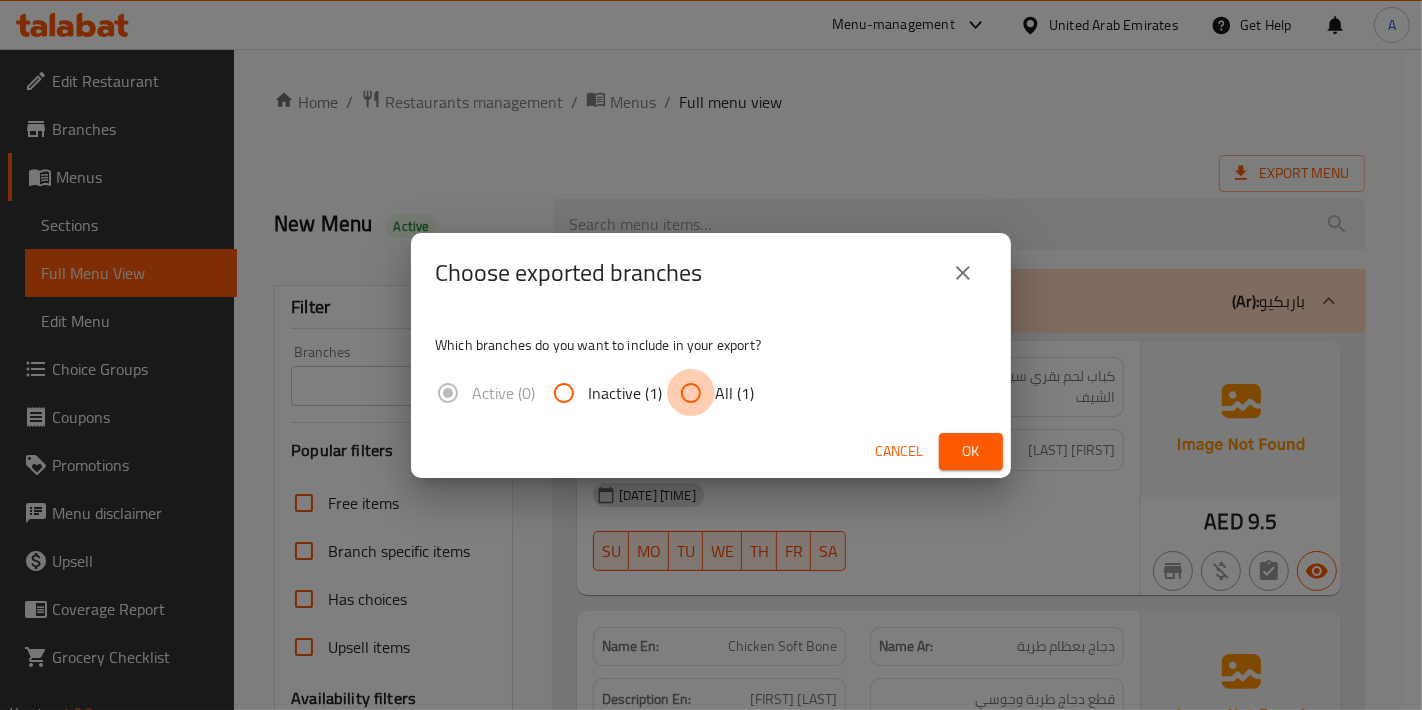 click on "All (1)" at bounding box center [691, 393] 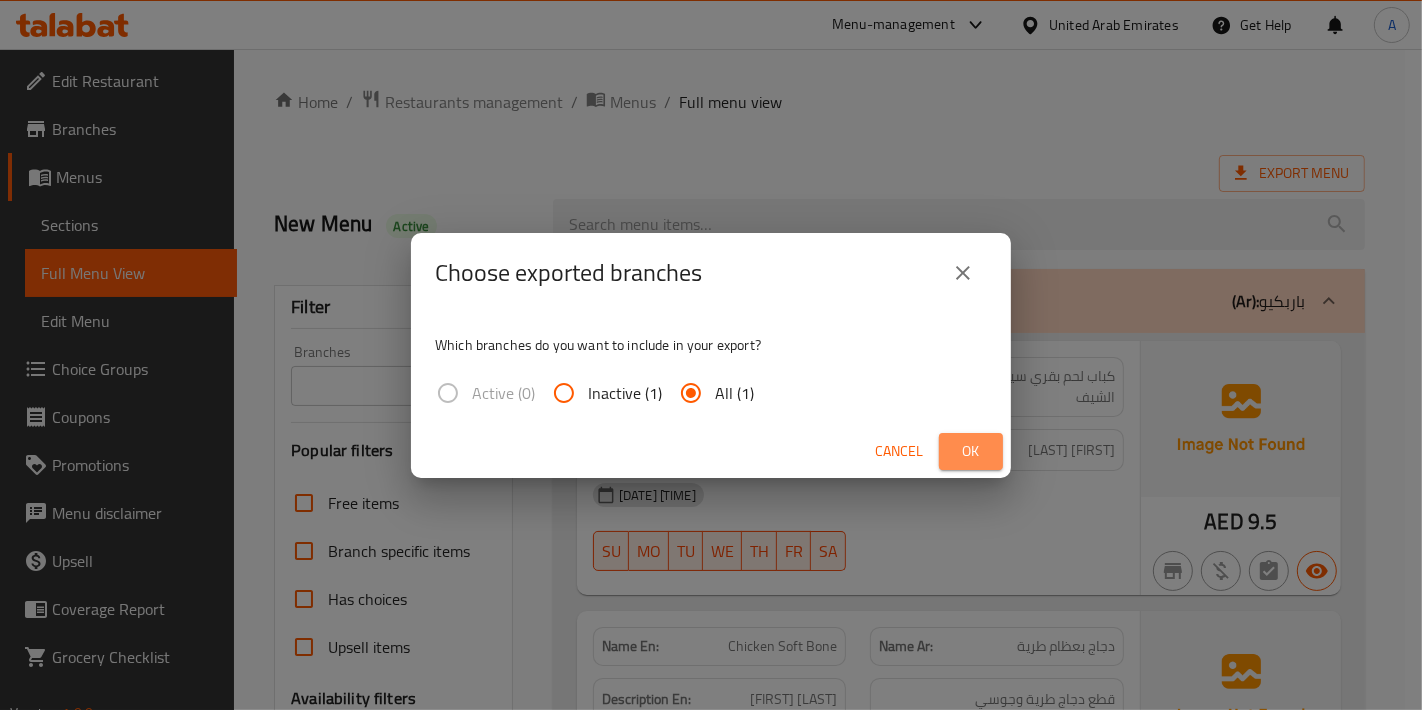 click on "Ok" at bounding box center [971, 451] 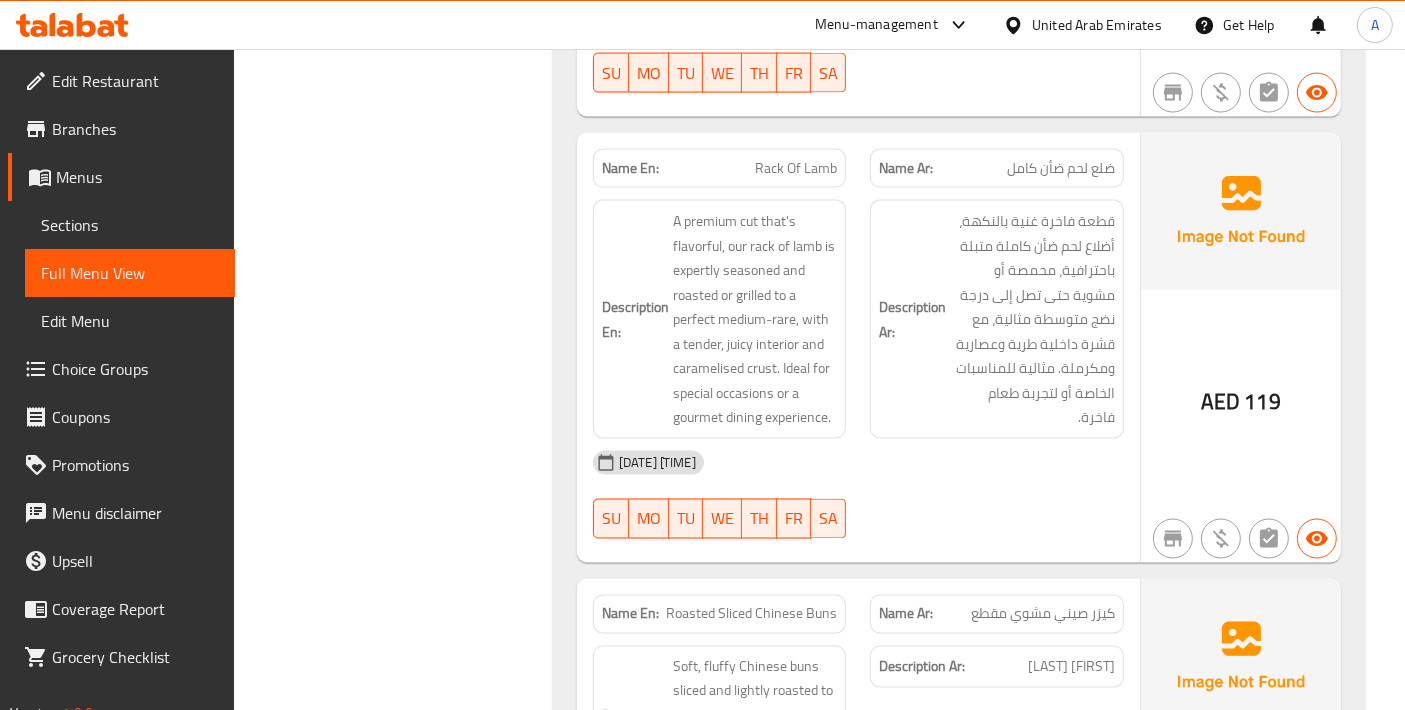 scroll, scrollTop: 3555, scrollLeft: 0, axis: vertical 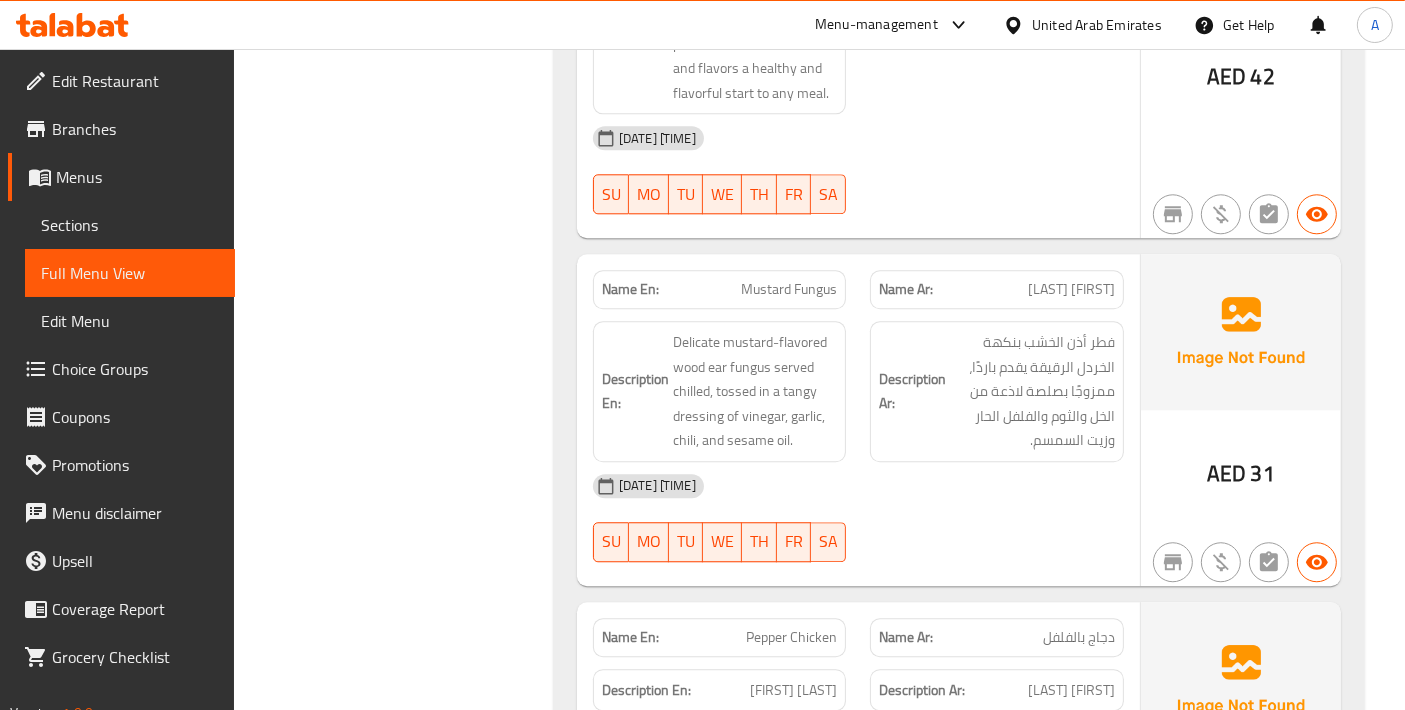 click on "Mixed Vegetables" at bounding box center (782, -4465) 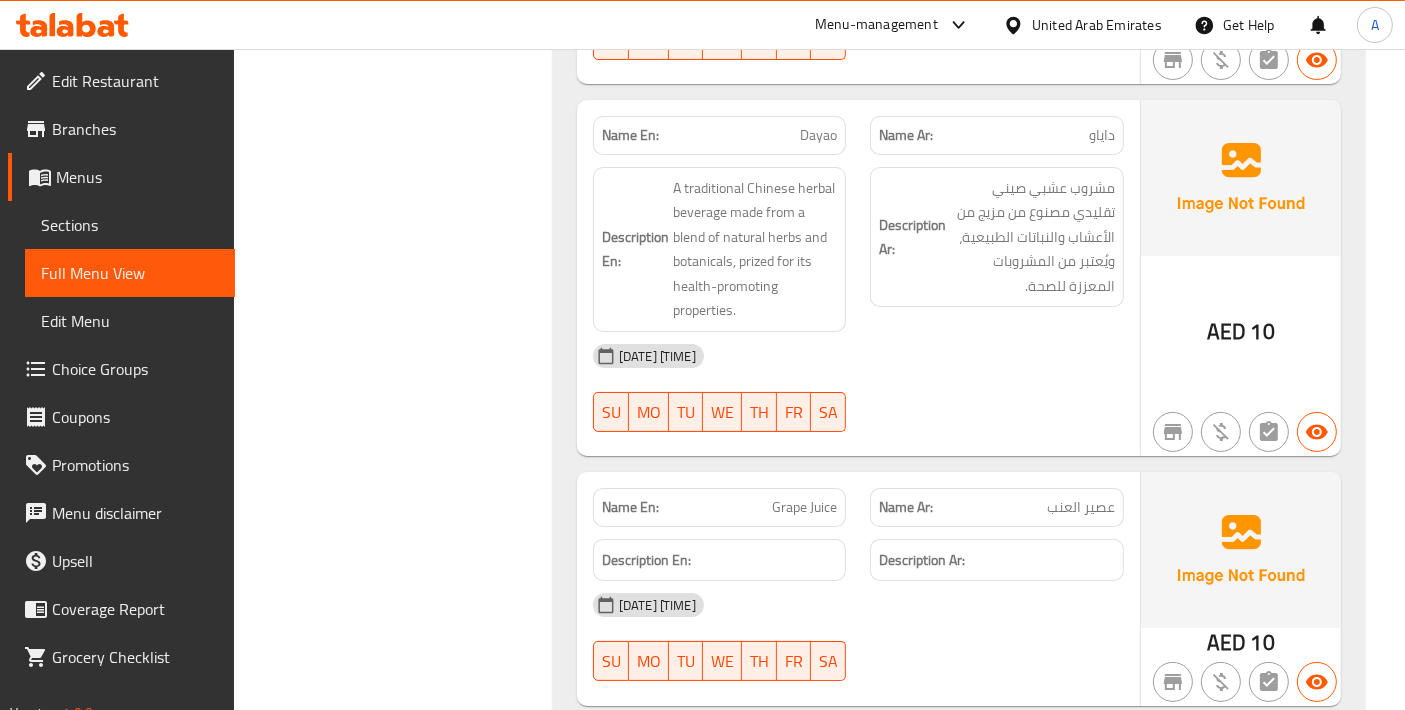 scroll, scrollTop: 14694, scrollLeft: 0, axis: vertical 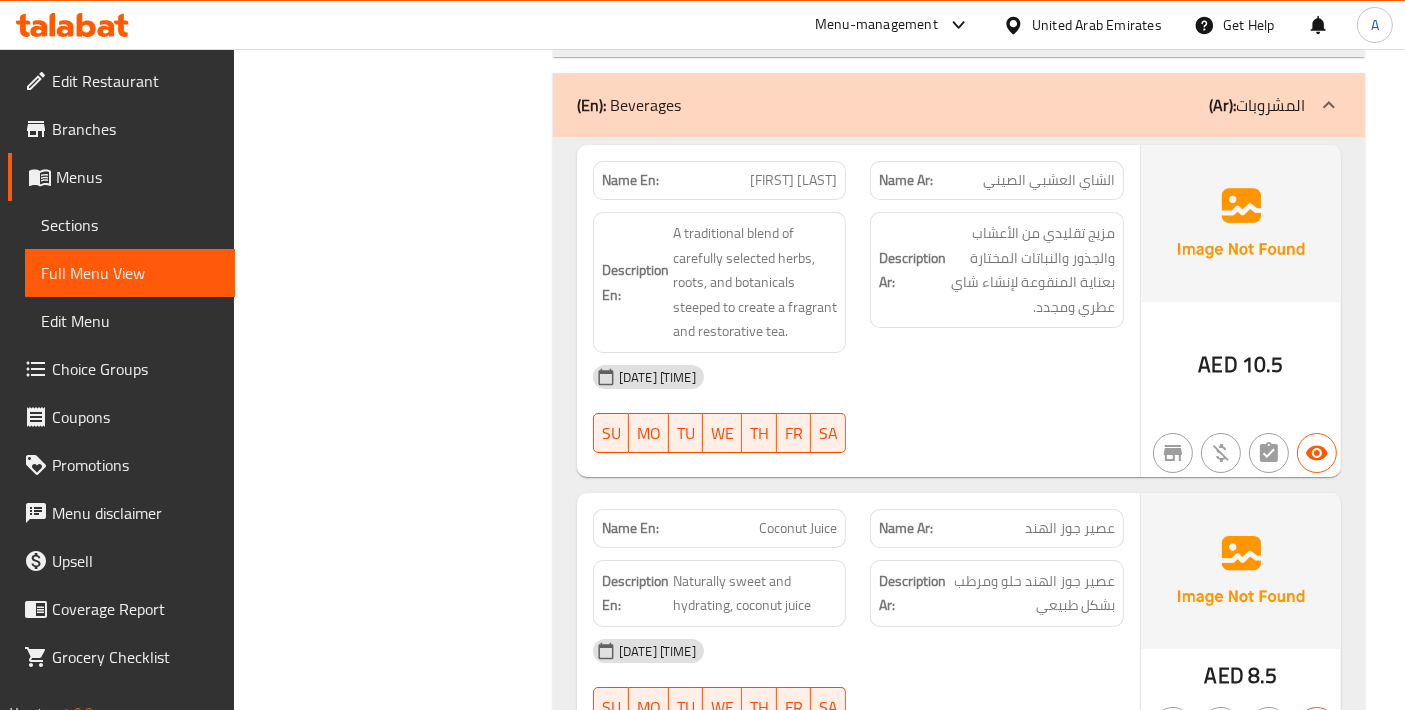 click on "Wonton" at bounding box center (751, -10724) 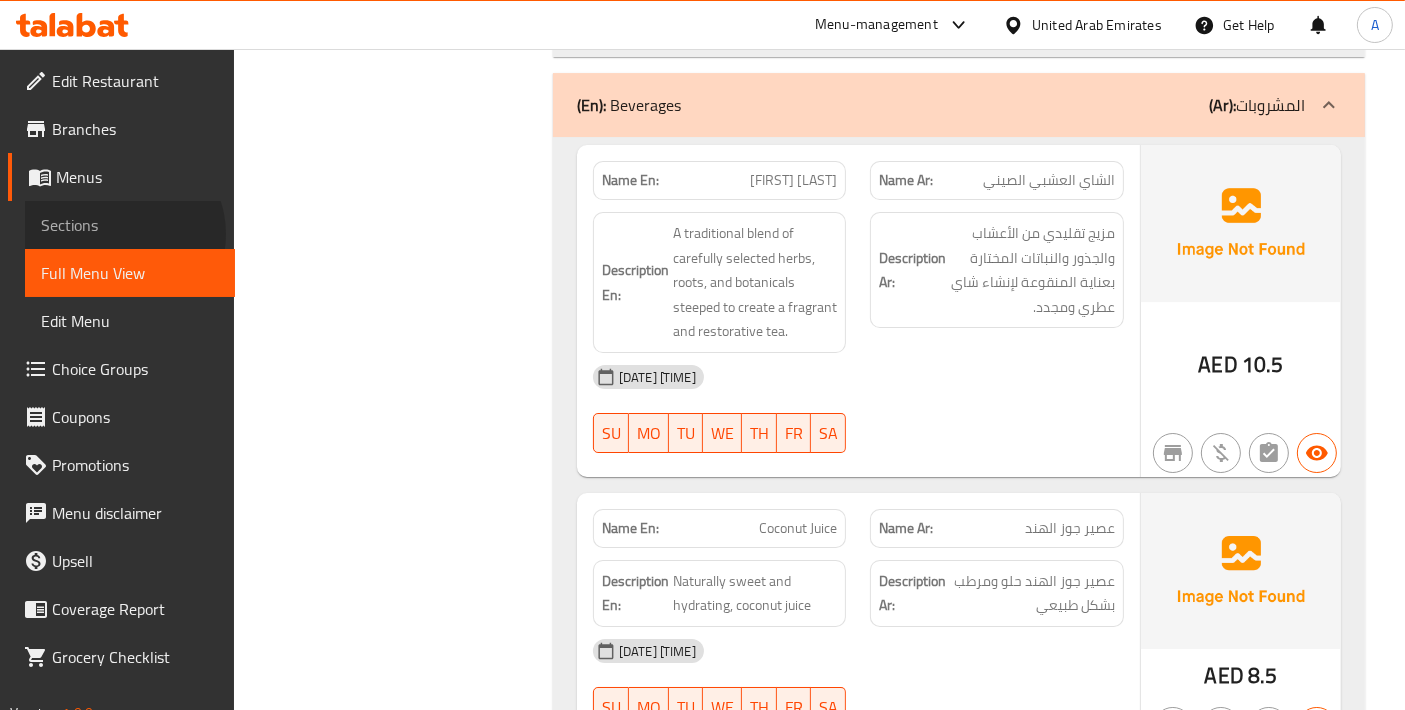 click on "Sections" at bounding box center (130, 225) 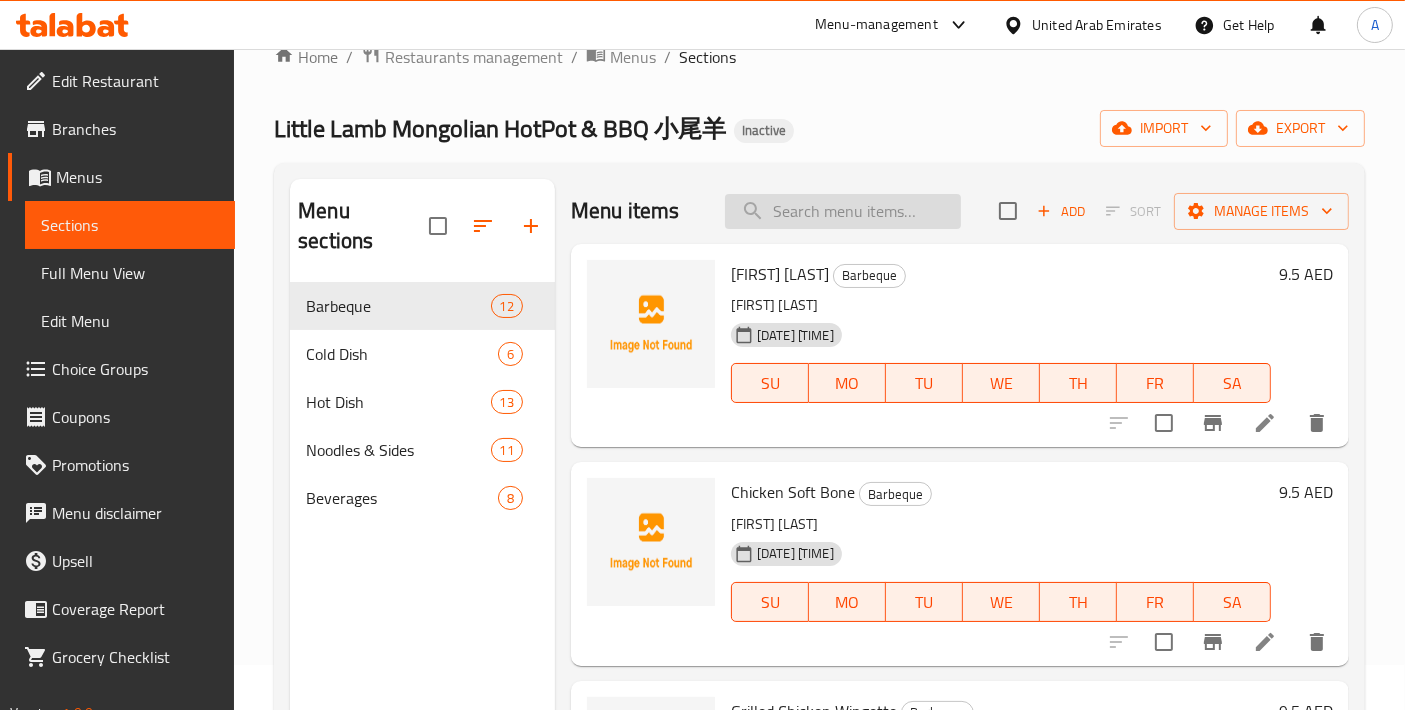 scroll, scrollTop: 0, scrollLeft: 0, axis: both 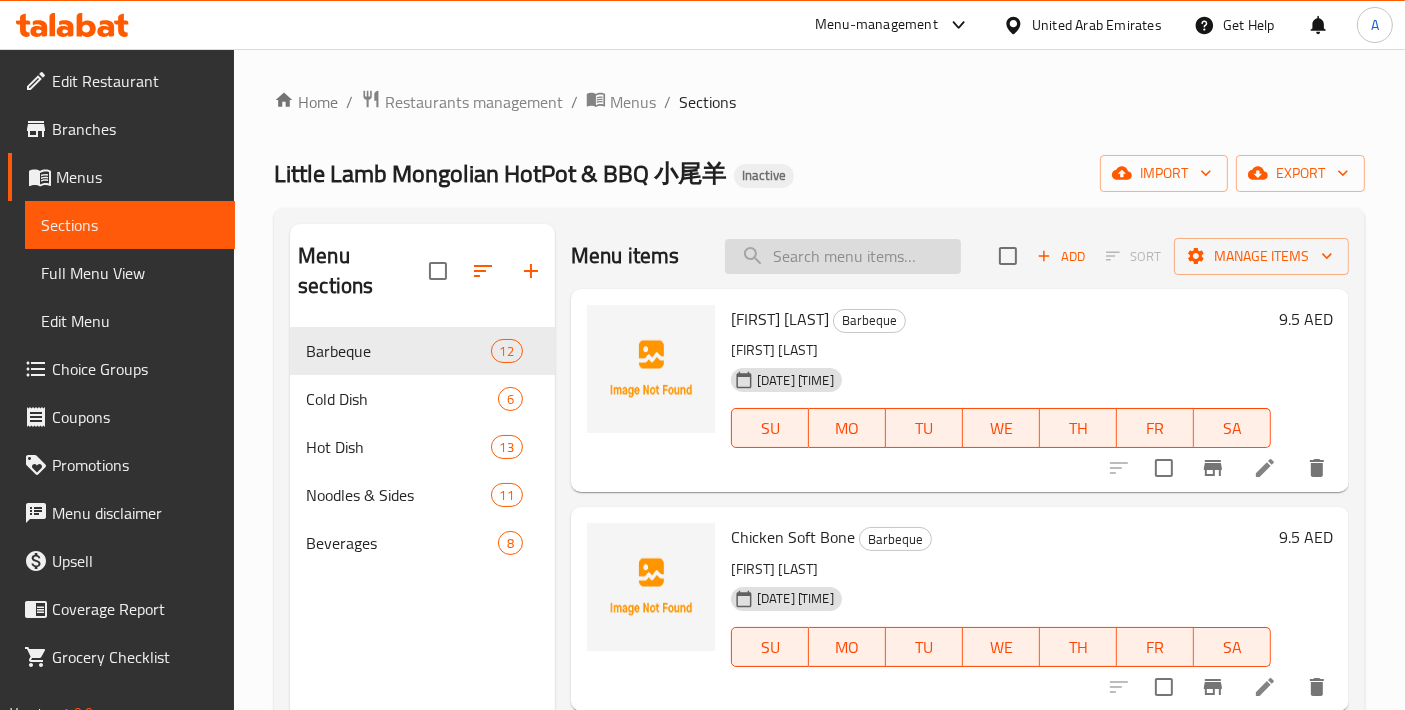 click at bounding box center (843, 256) 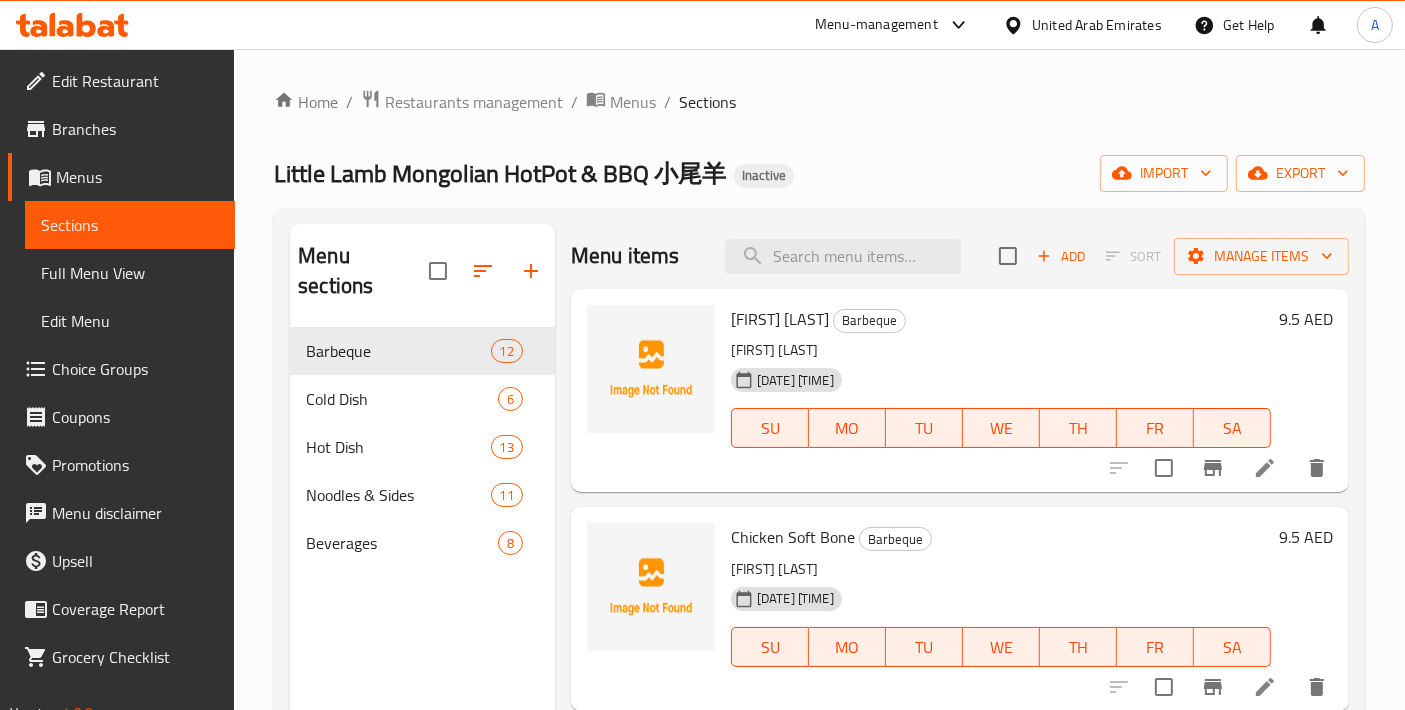 paste on "Wonton" 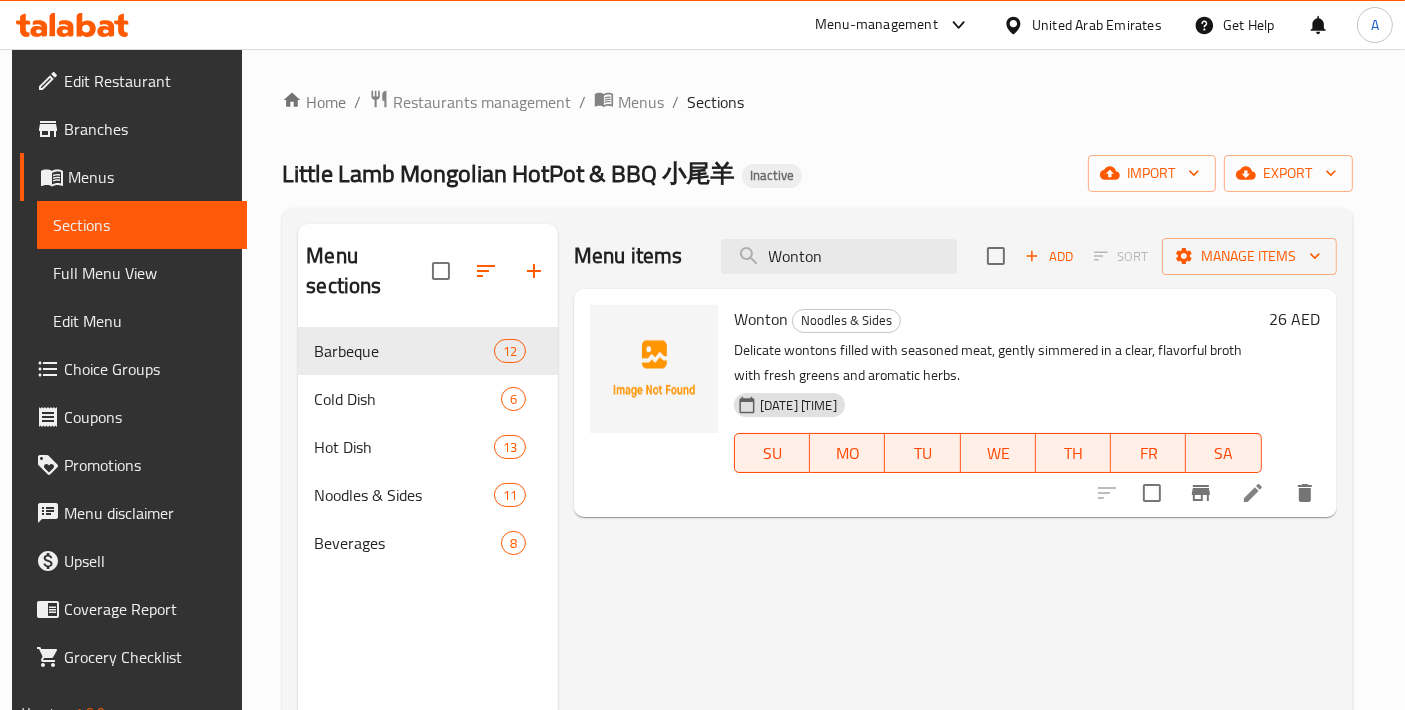 click at bounding box center (1253, 493) 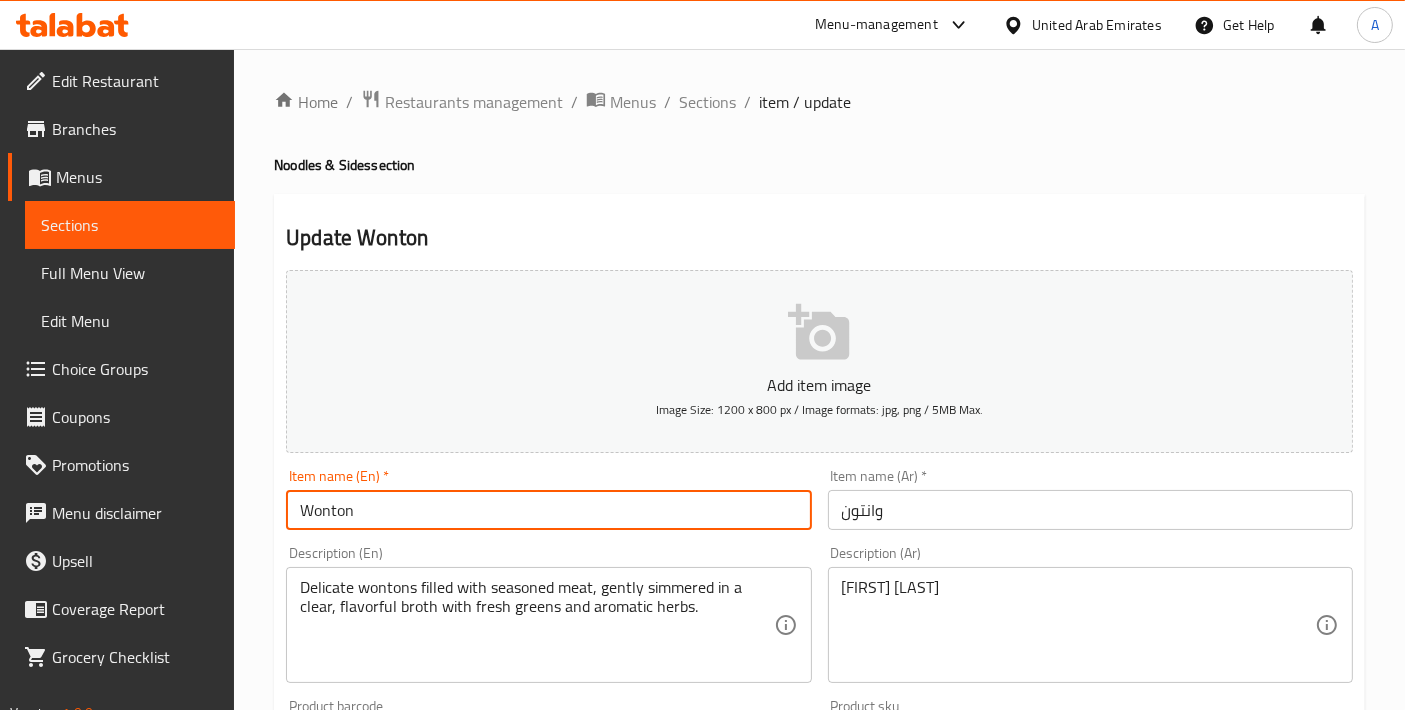 click on "Wonton" at bounding box center (548, 510) 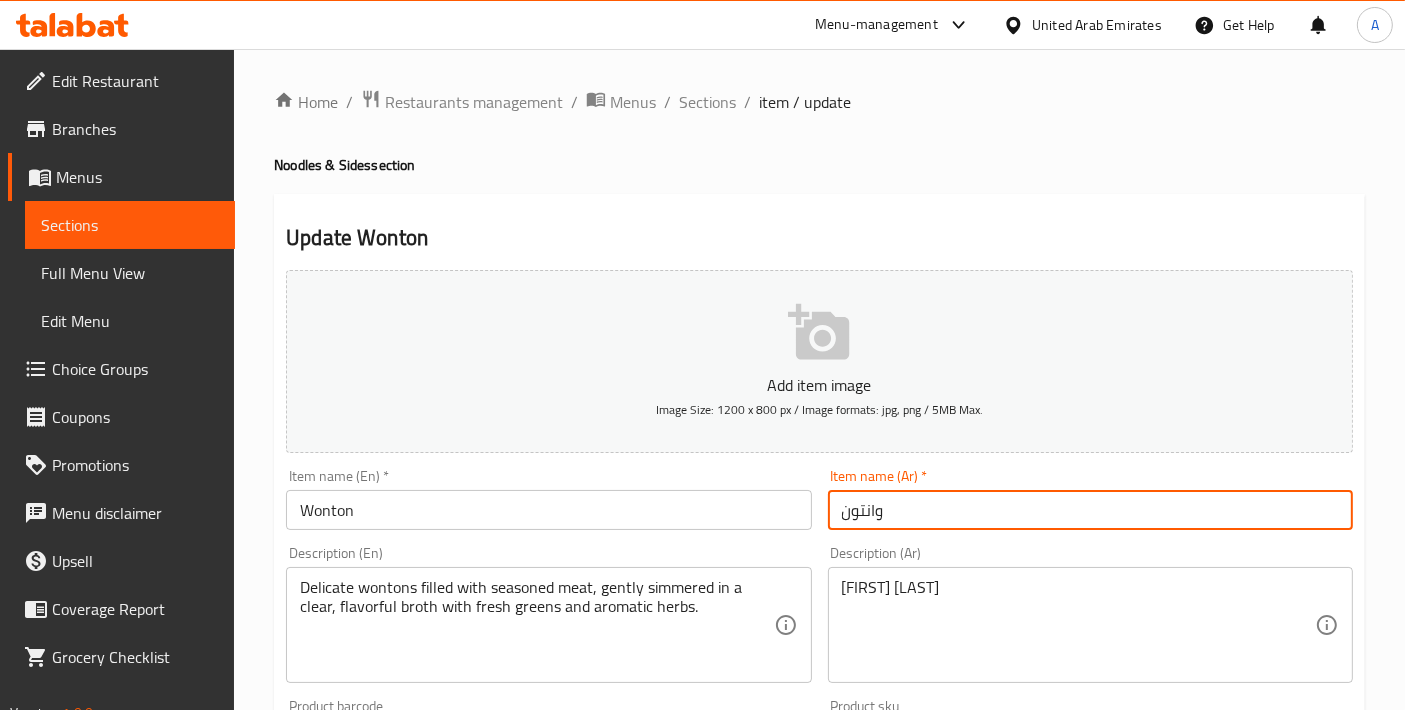 drag, startPoint x: 1034, startPoint y: 527, endPoint x: 576, endPoint y: 490, distance: 459.4921 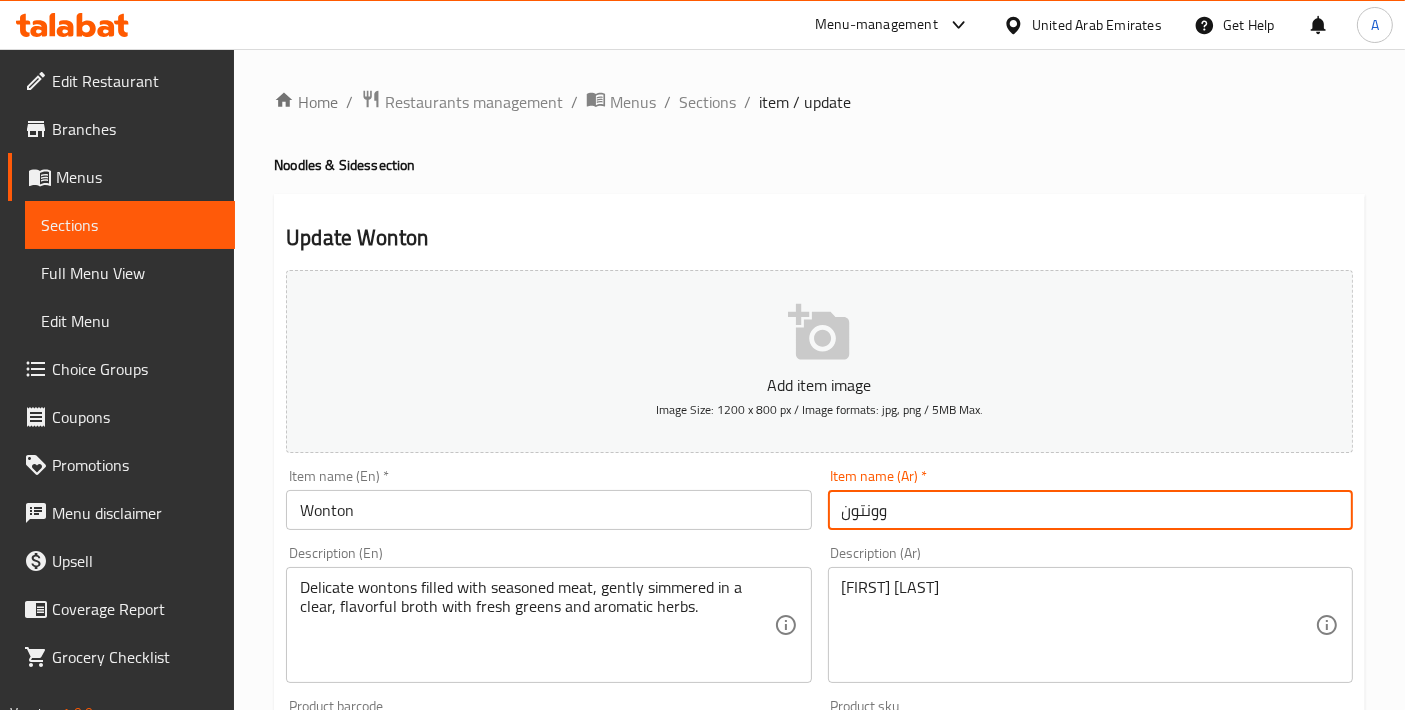 scroll, scrollTop: 699, scrollLeft: 0, axis: vertical 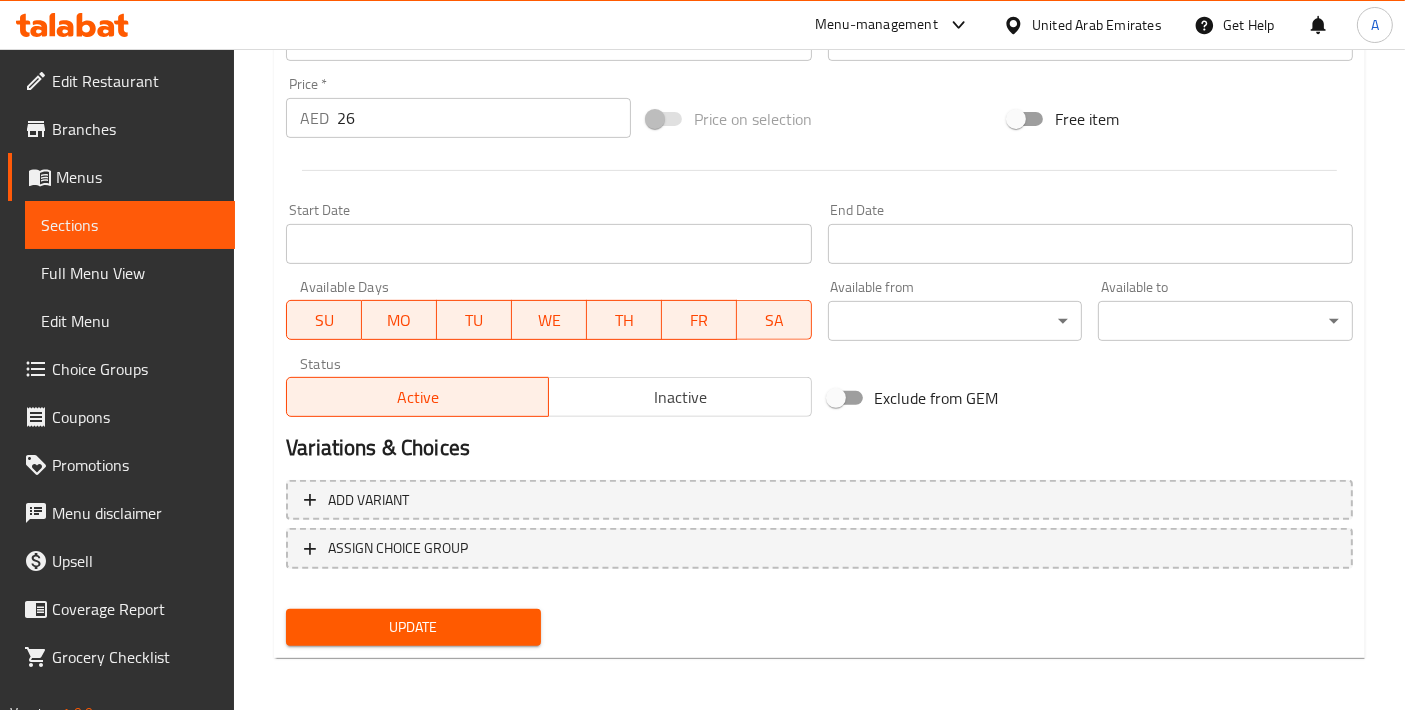 type on "وونتون" 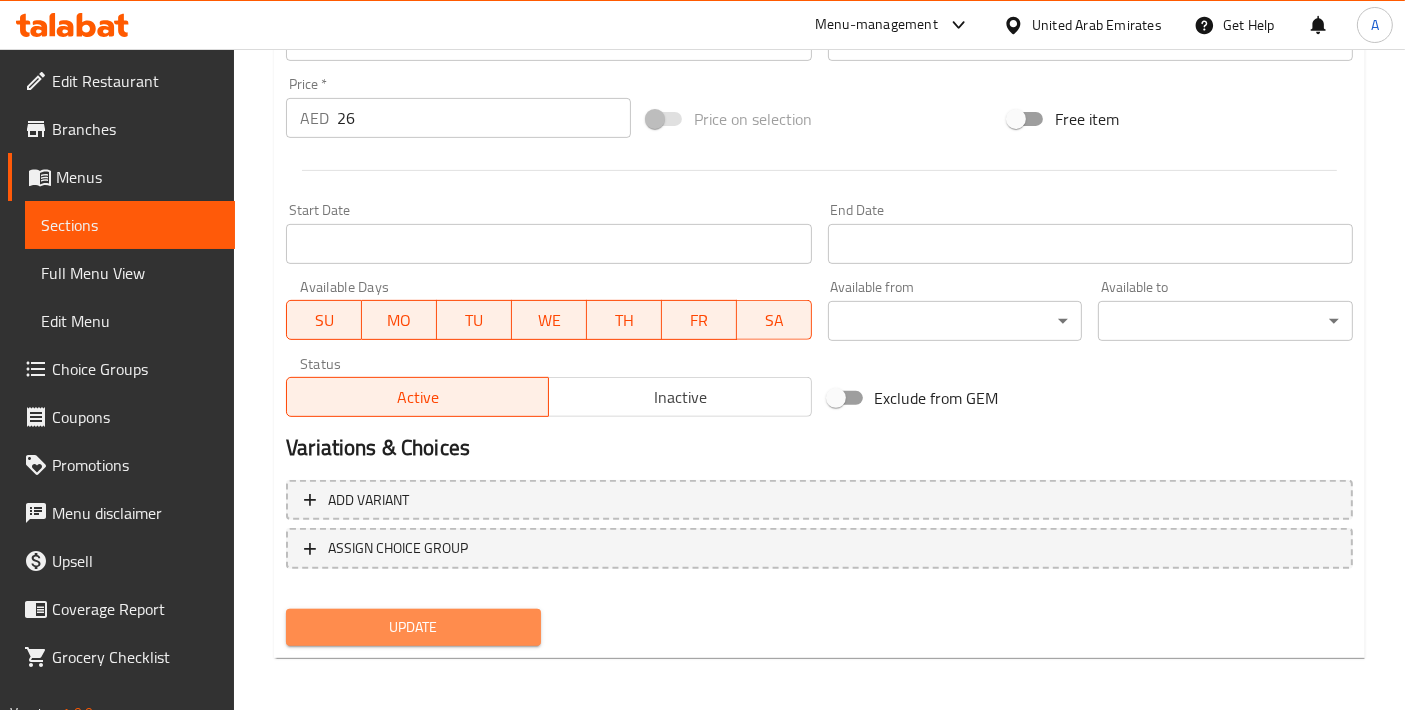 click on "Update" at bounding box center [413, 627] 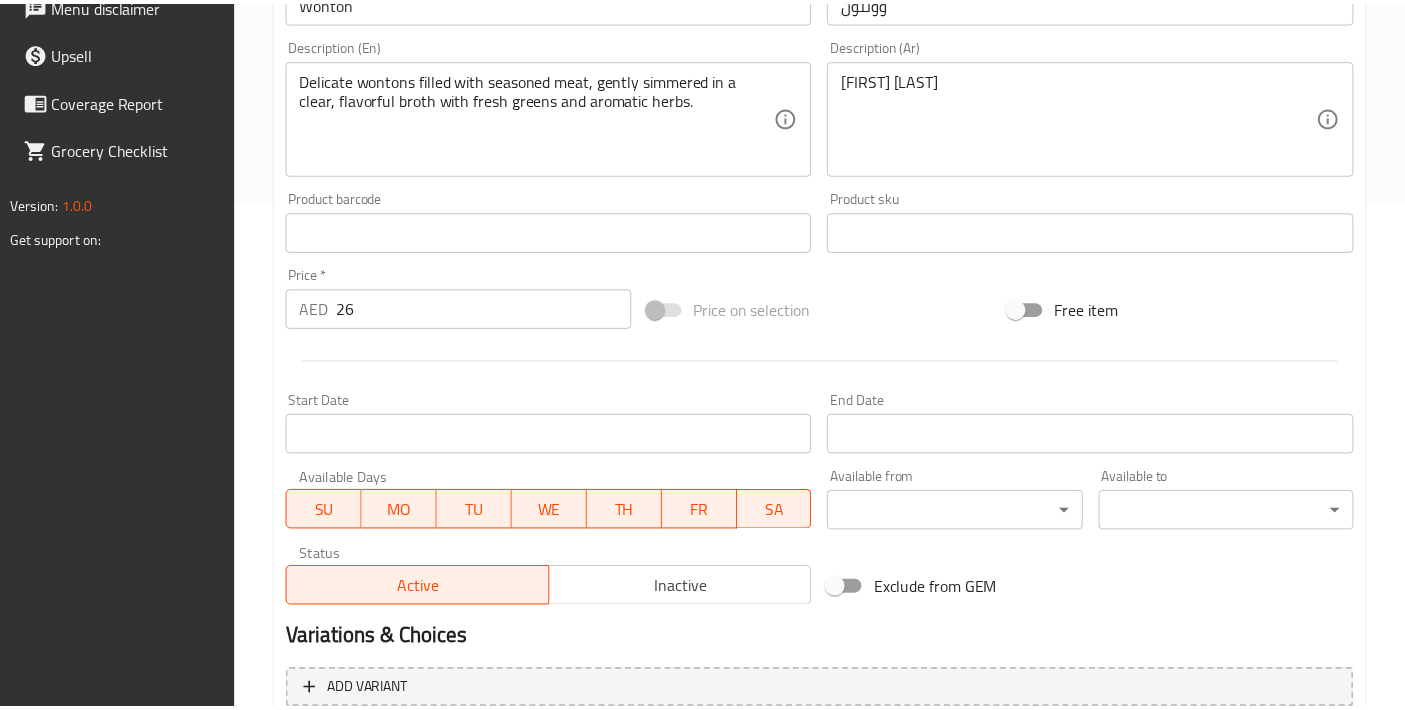scroll, scrollTop: 699, scrollLeft: 0, axis: vertical 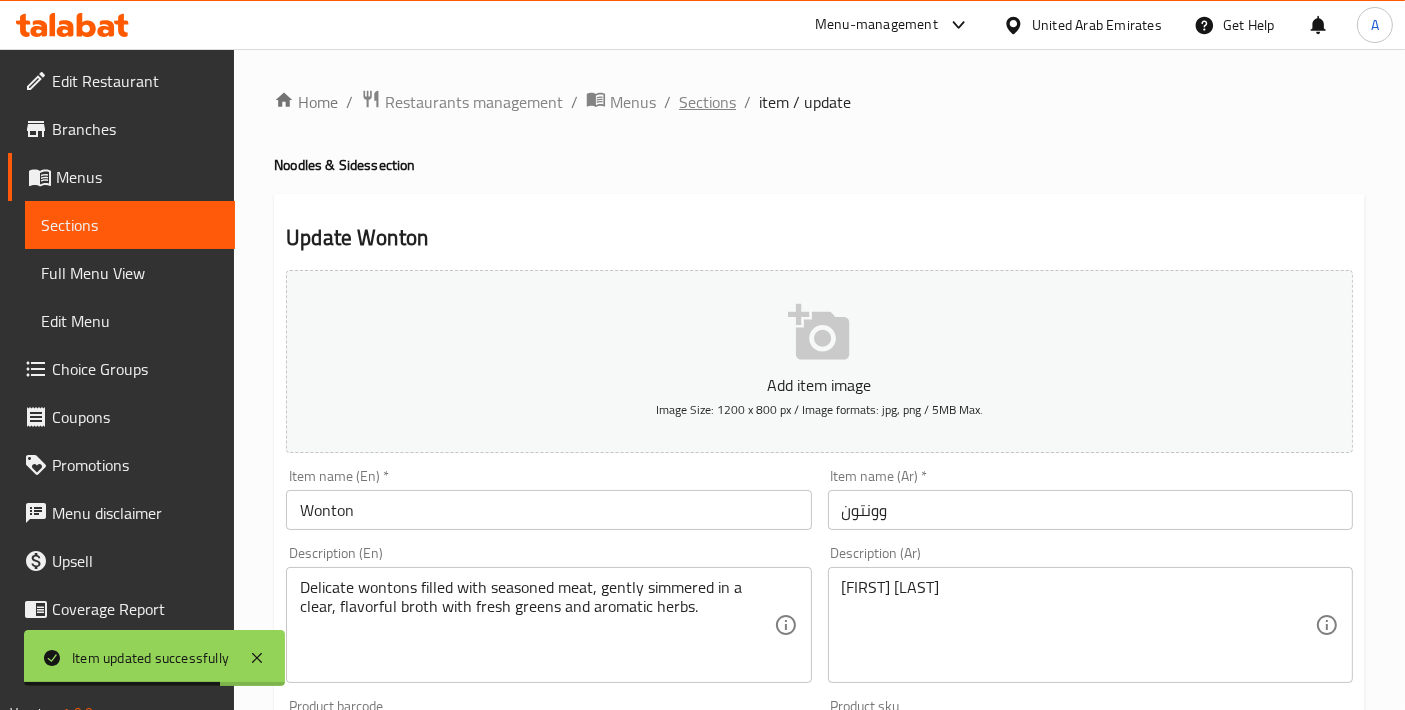 click on "Sections" at bounding box center [707, 102] 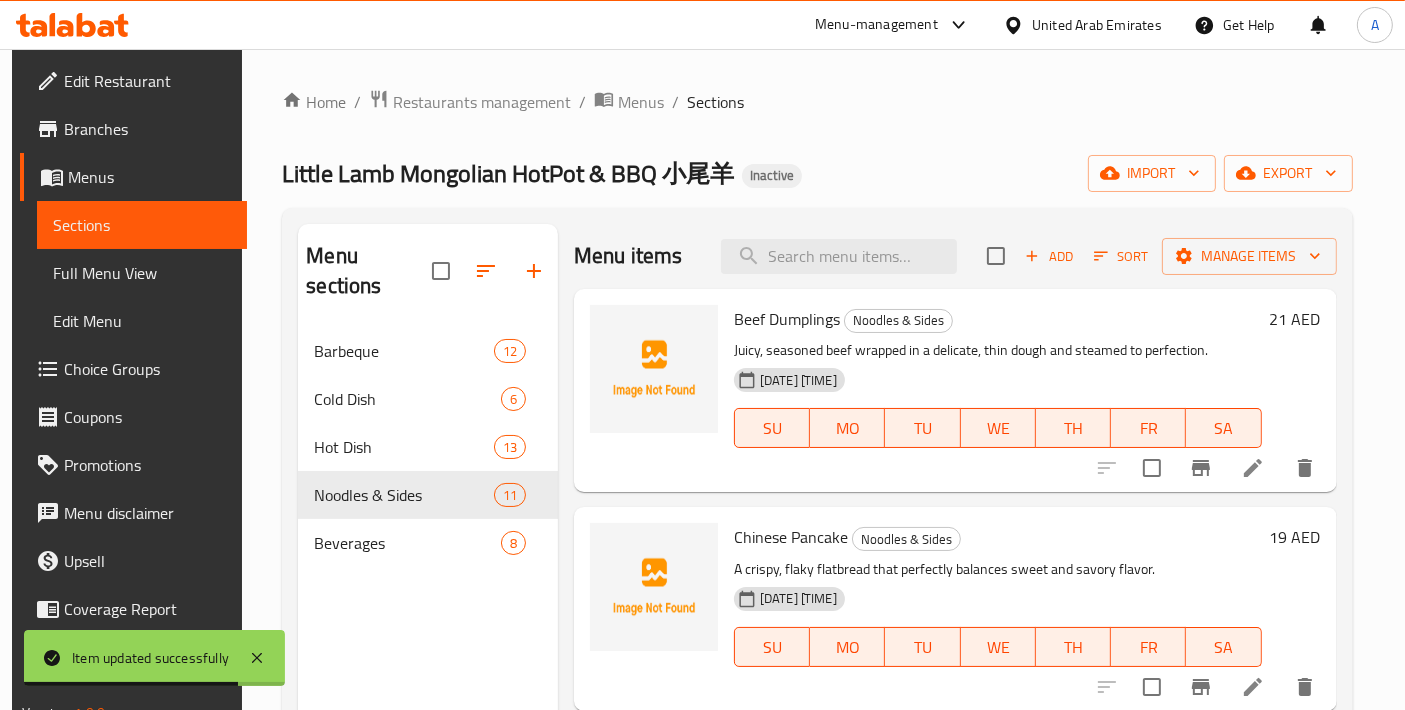 click on "Full Menu View" at bounding box center (142, 273) 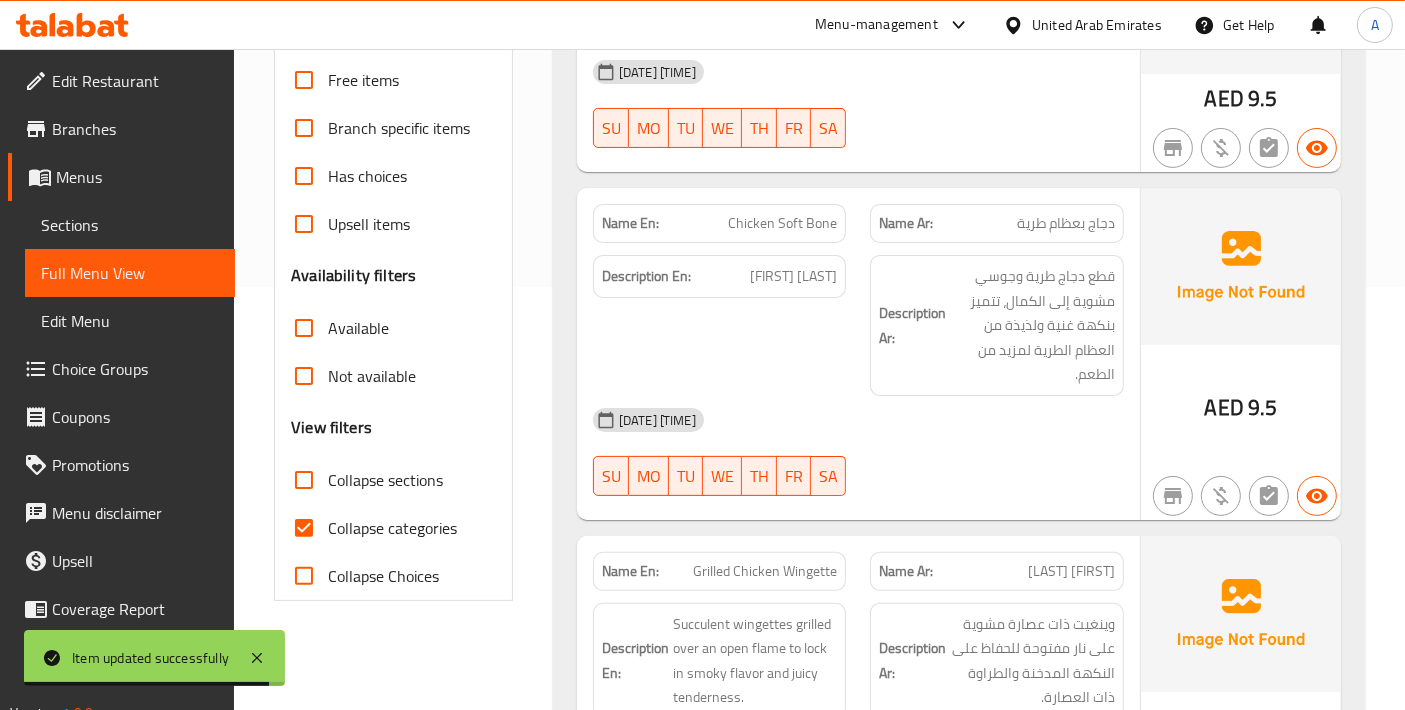 scroll, scrollTop: 444, scrollLeft: 0, axis: vertical 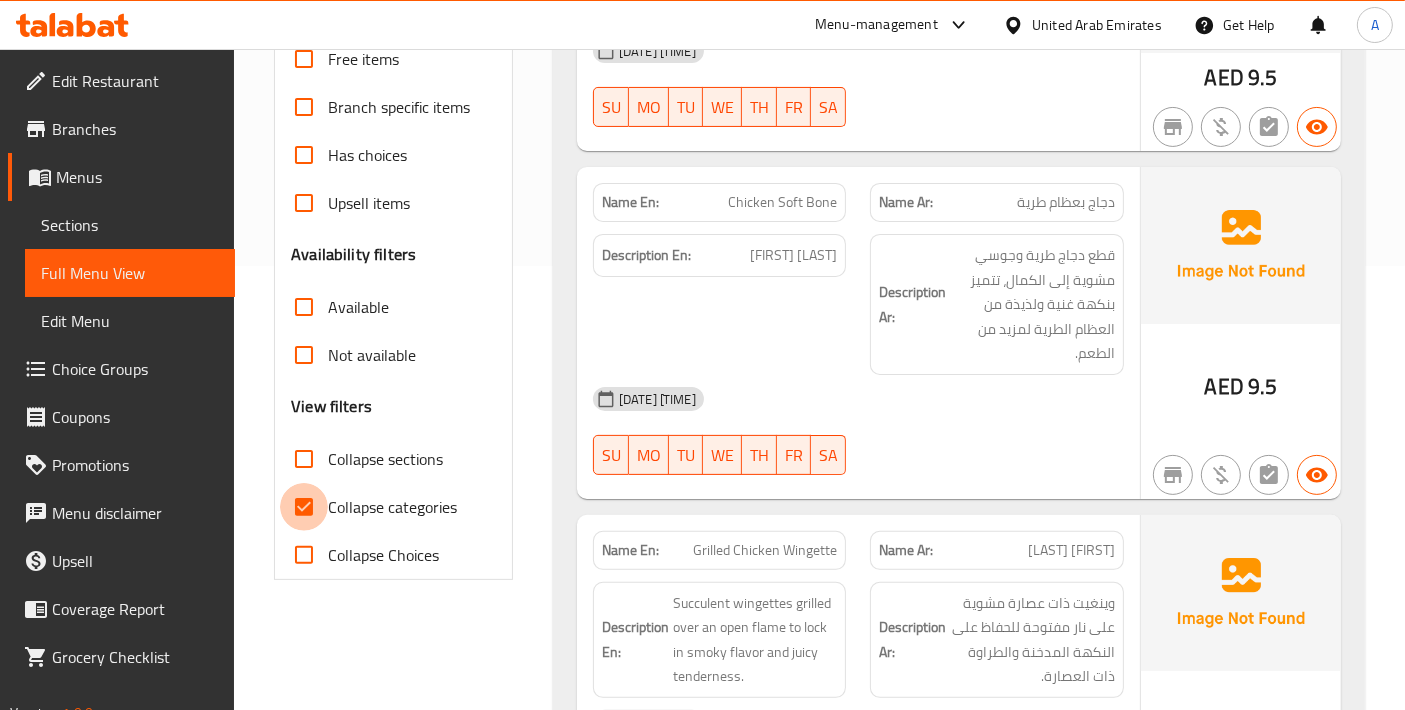 click on "Collapse categories" at bounding box center (304, 507) 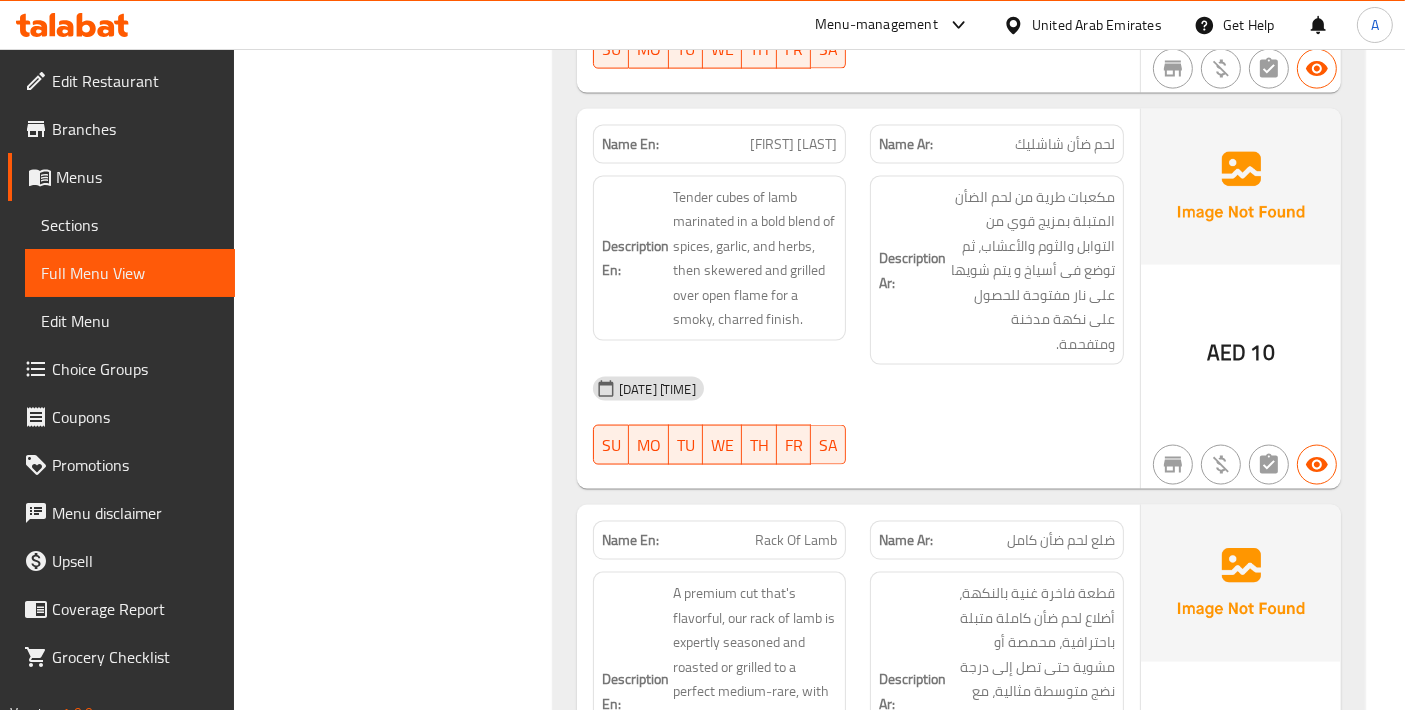 scroll, scrollTop: 3111, scrollLeft: 0, axis: vertical 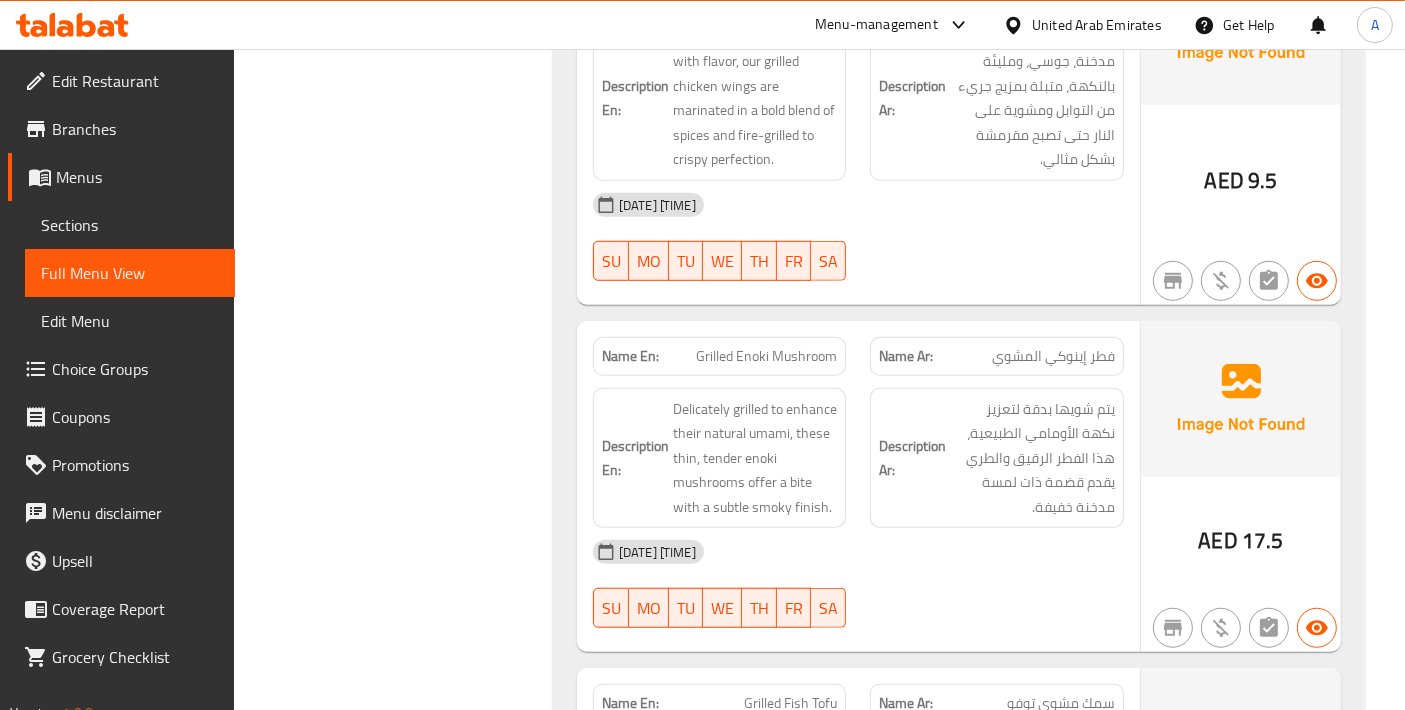 click on "Sections" at bounding box center [130, 225] 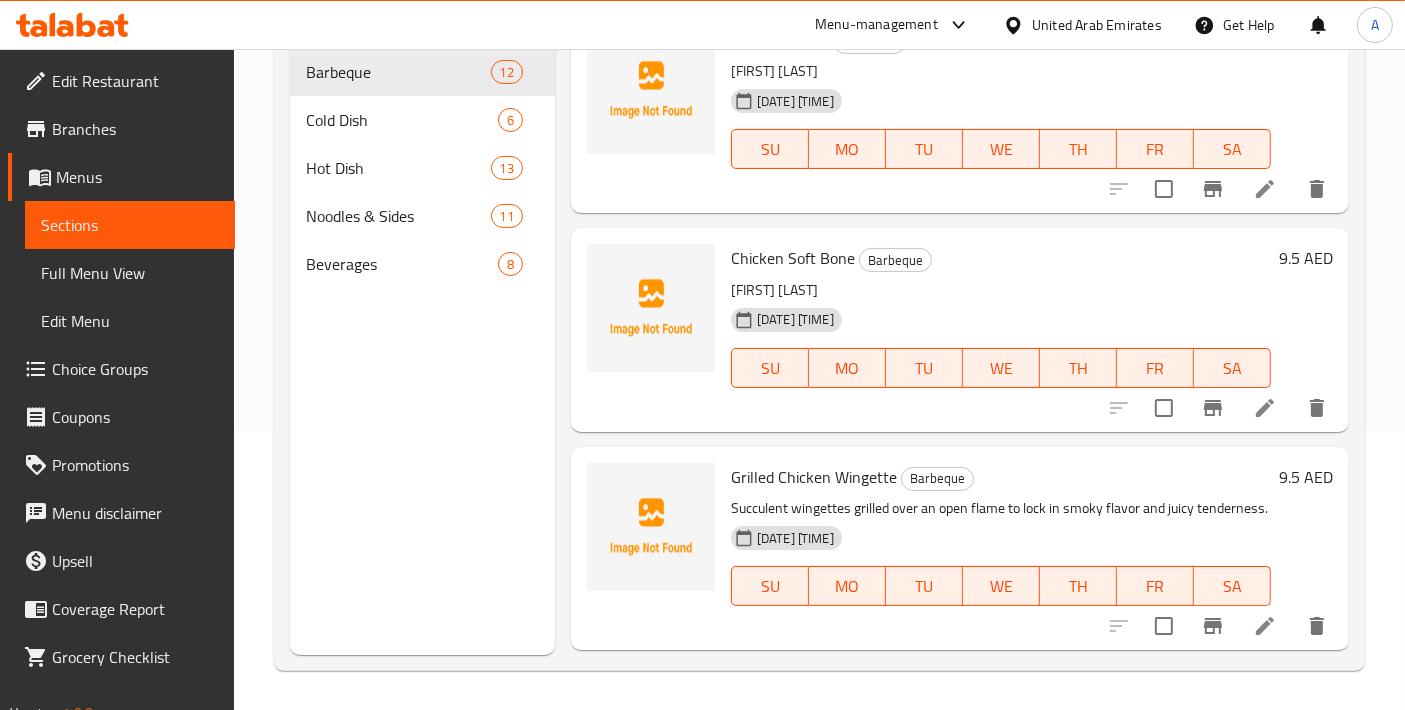 scroll, scrollTop: 0, scrollLeft: 0, axis: both 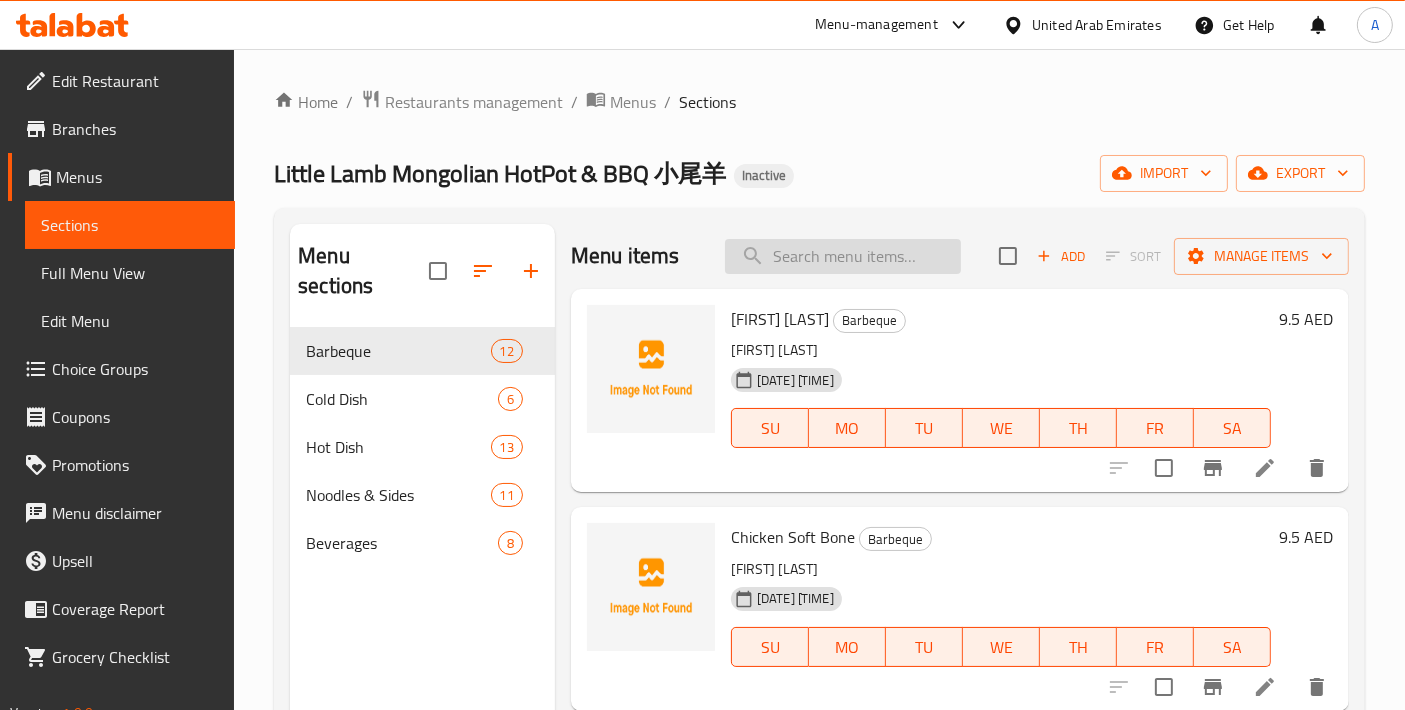 click at bounding box center [843, 256] 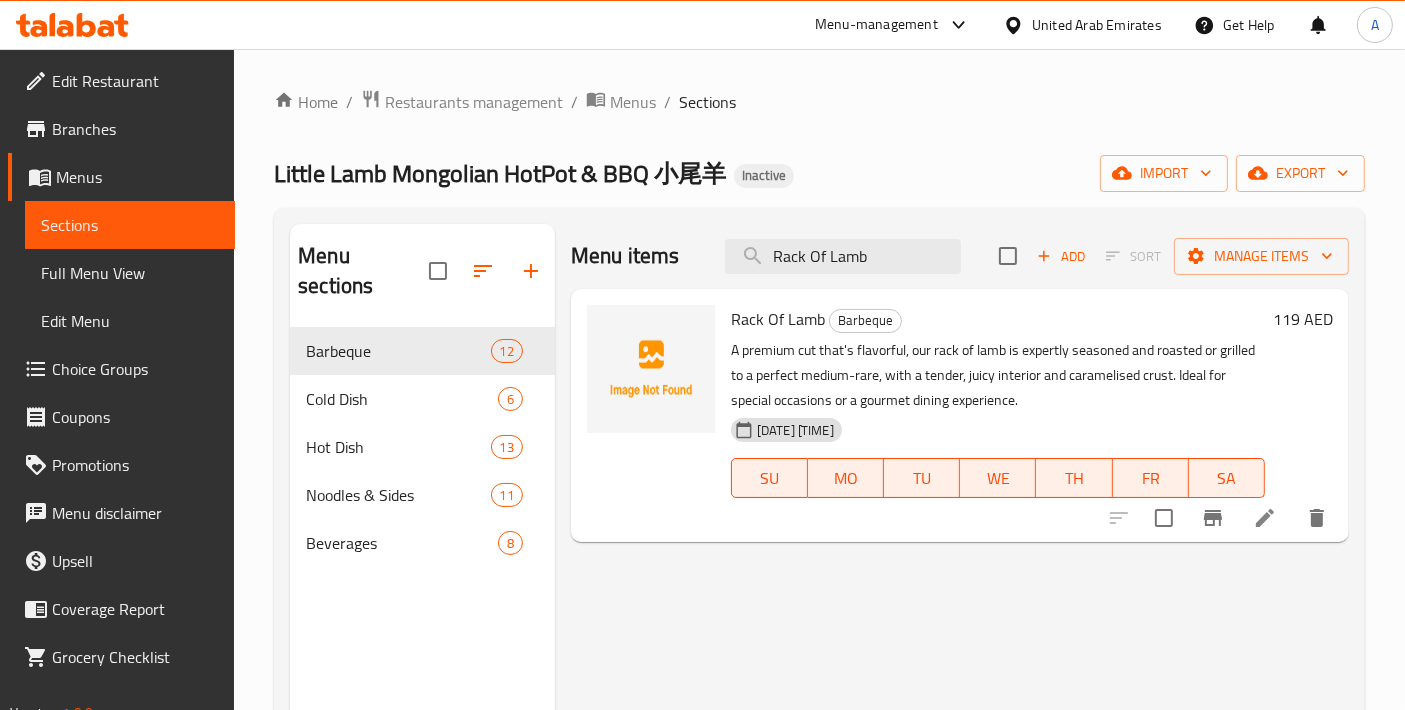 type on "Rack Of Lamb" 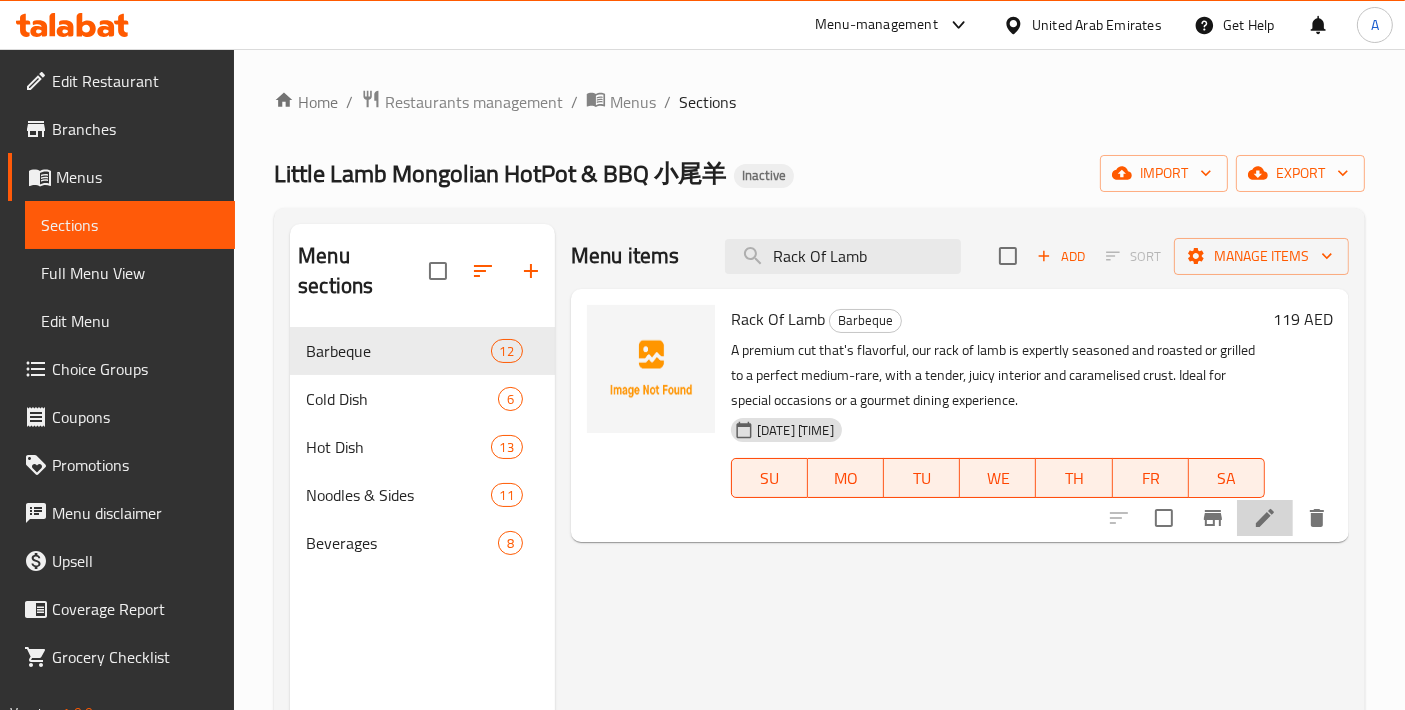 click at bounding box center (1265, 518) 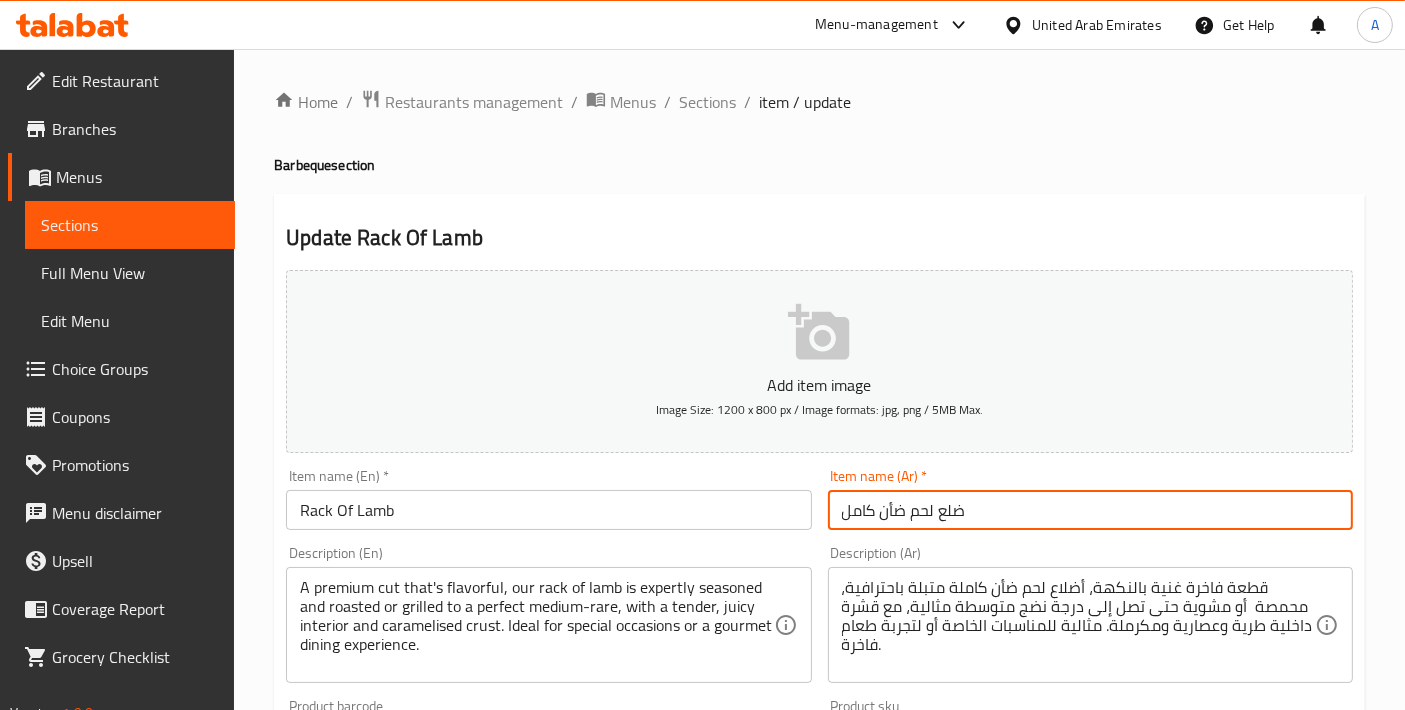 drag, startPoint x: 940, startPoint y: 512, endPoint x: 970, endPoint y: 512, distance: 30 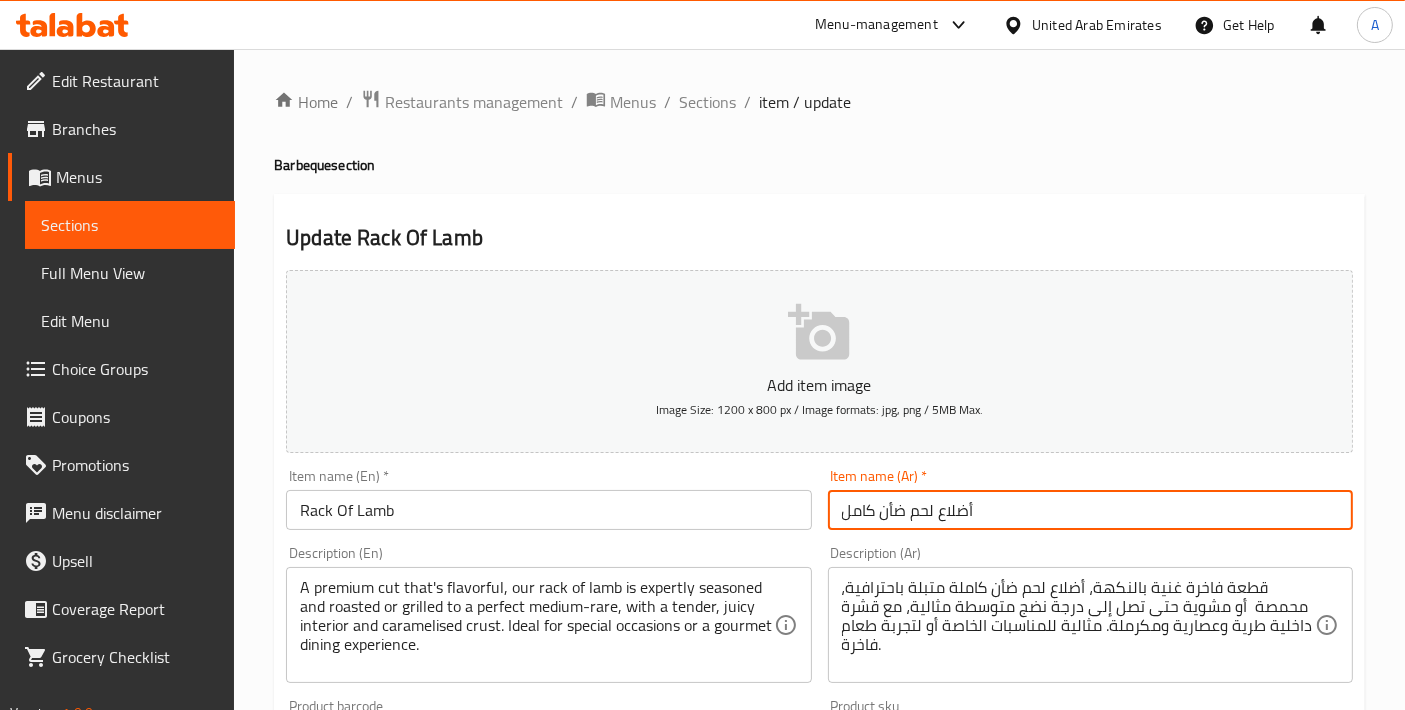 click on "أضلاع لحم ضأن كامل" at bounding box center [1090, 510] 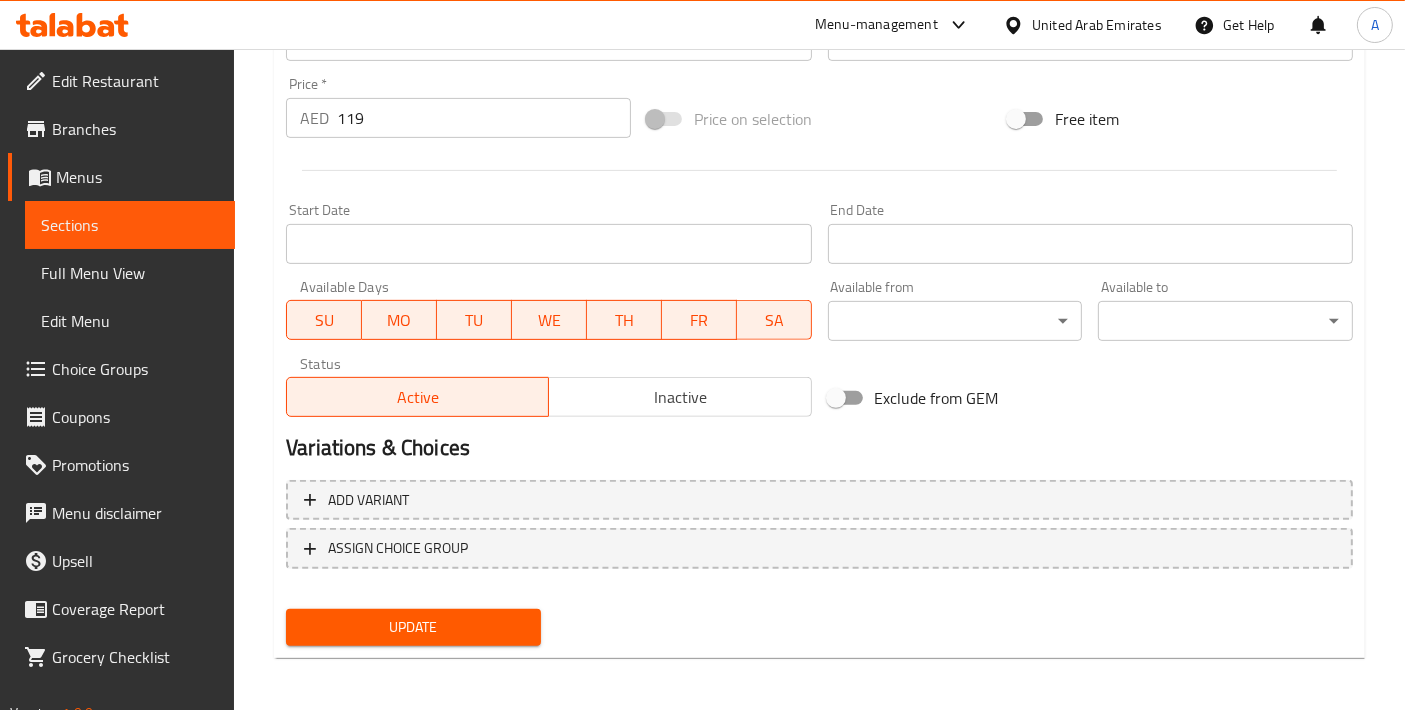 type on "أضلاع لحم ضأن كاملة" 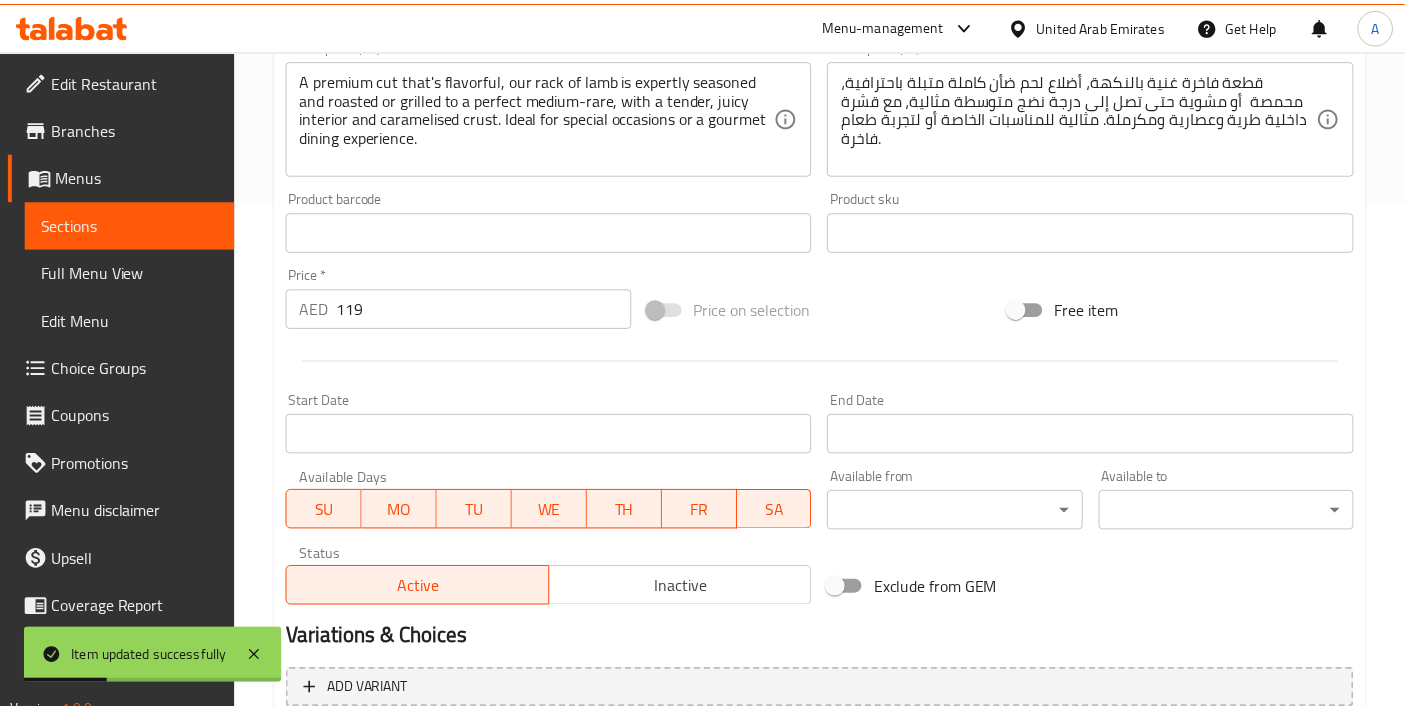 scroll, scrollTop: 699, scrollLeft: 0, axis: vertical 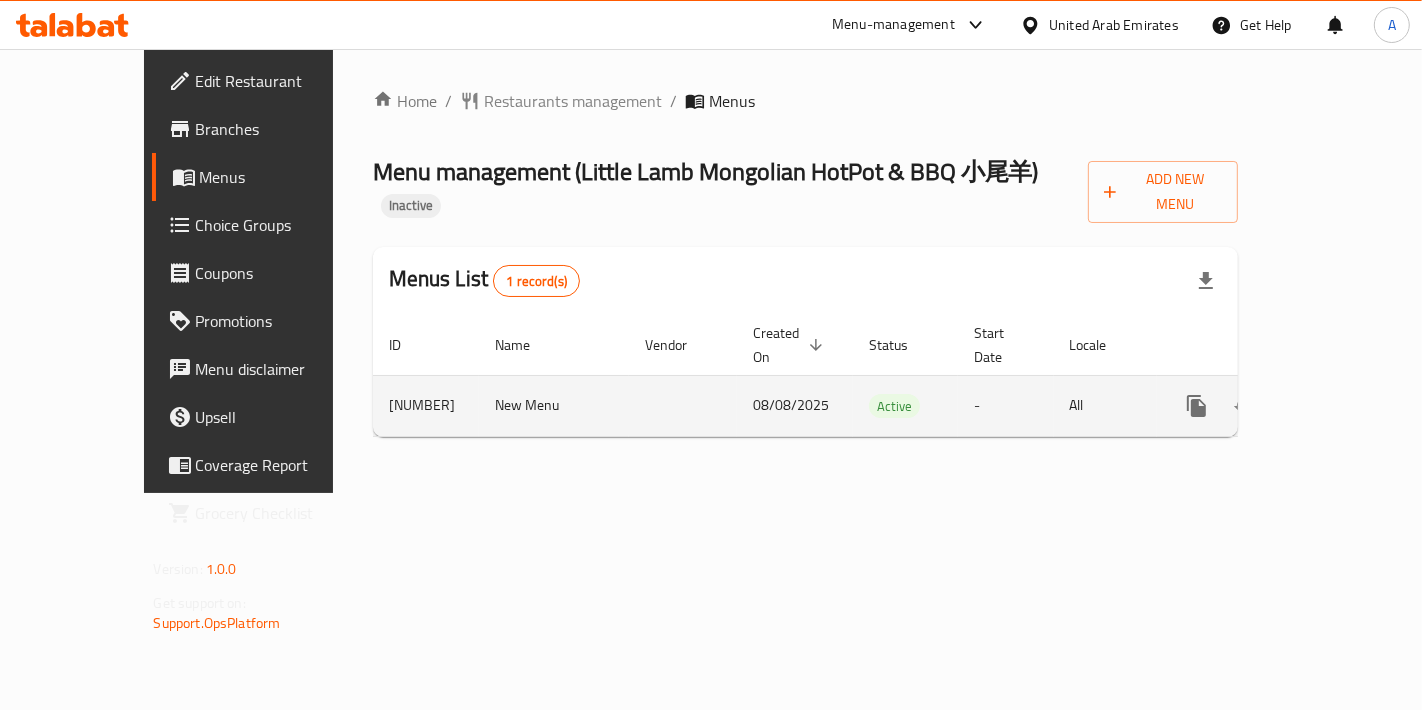 click 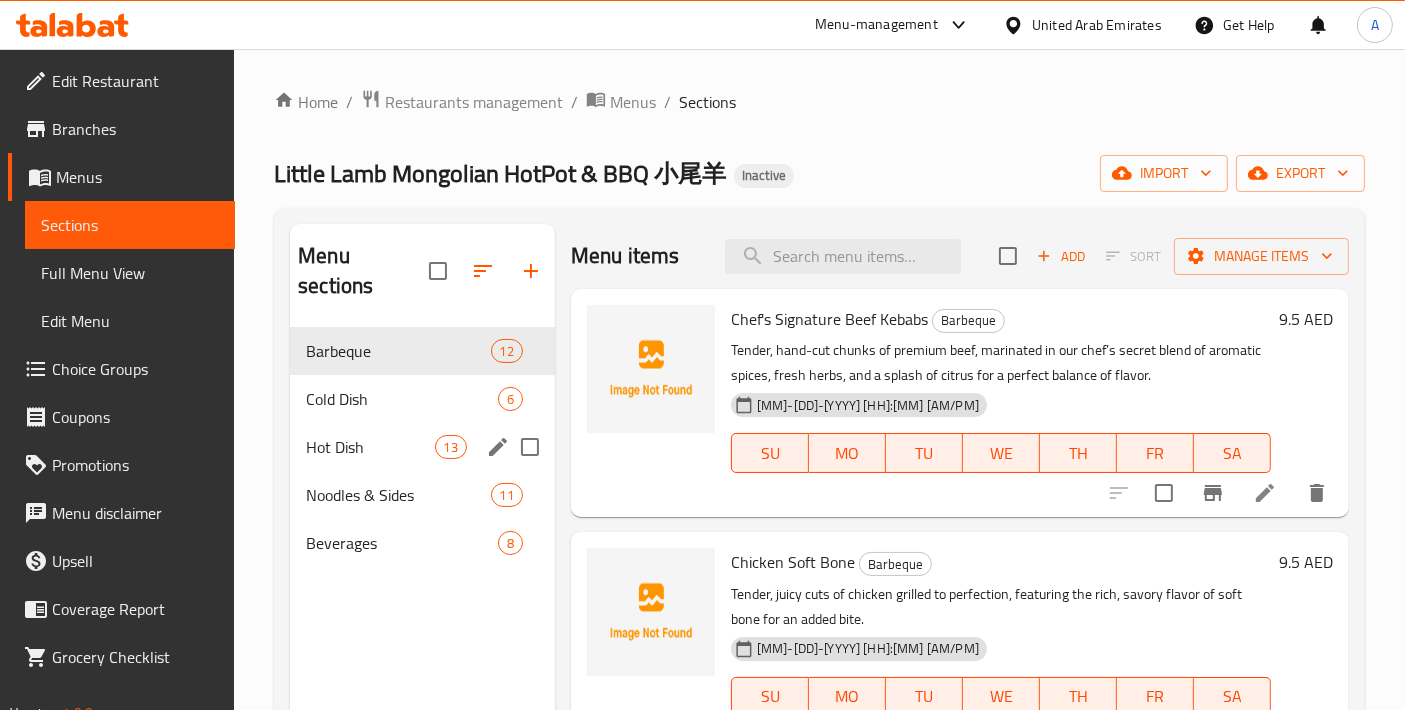 click on "Cold Dish" at bounding box center (402, 399) 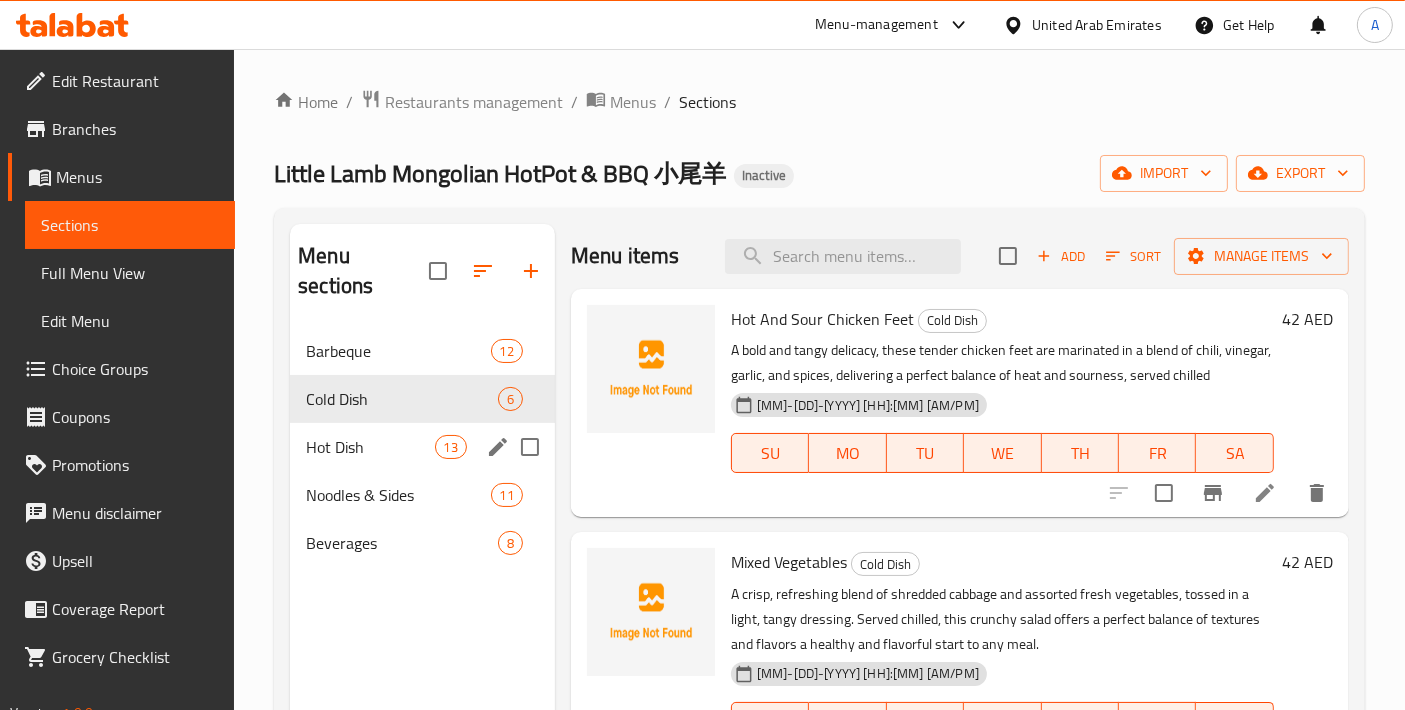 click on "Hot Dish 13" at bounding box center [422, 447] 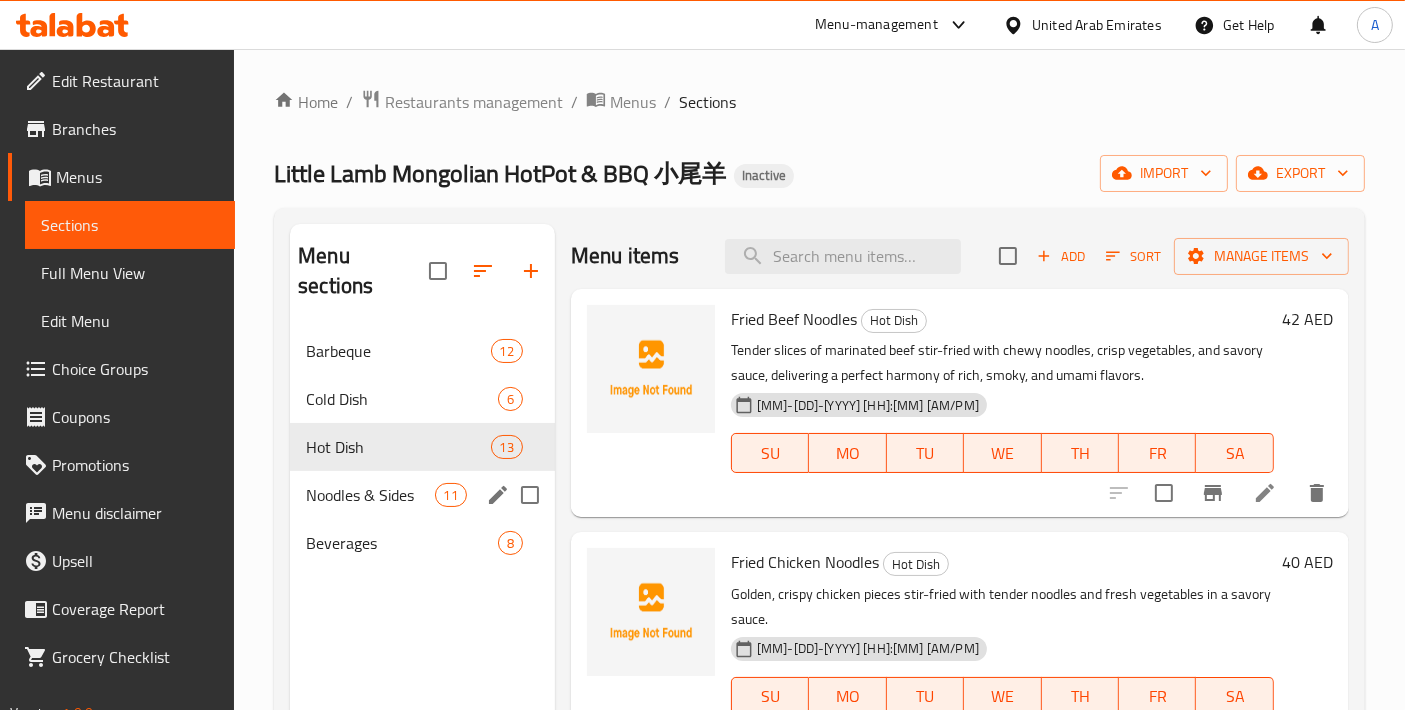 click on "Noodles & Sides 11" at bounding box center [422, 495] 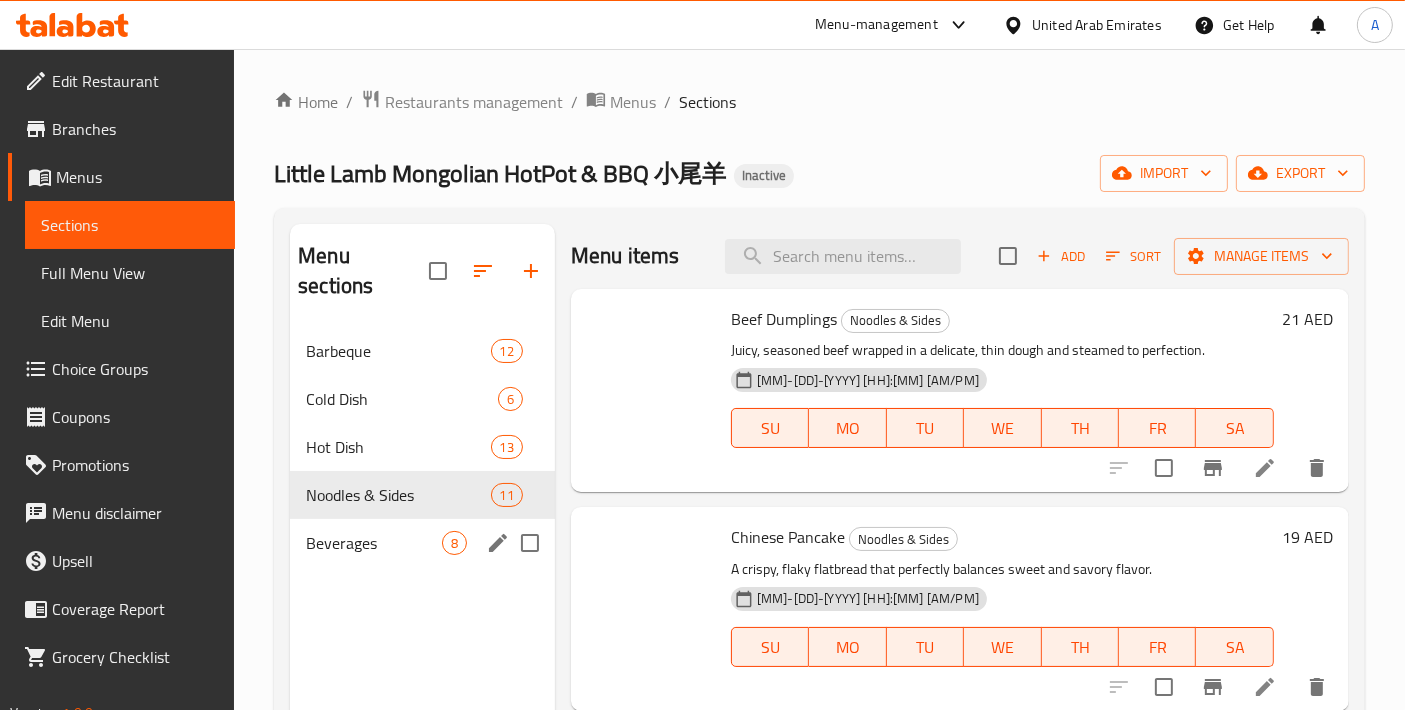 click on "Beverages" at bounding box center (374, 543) 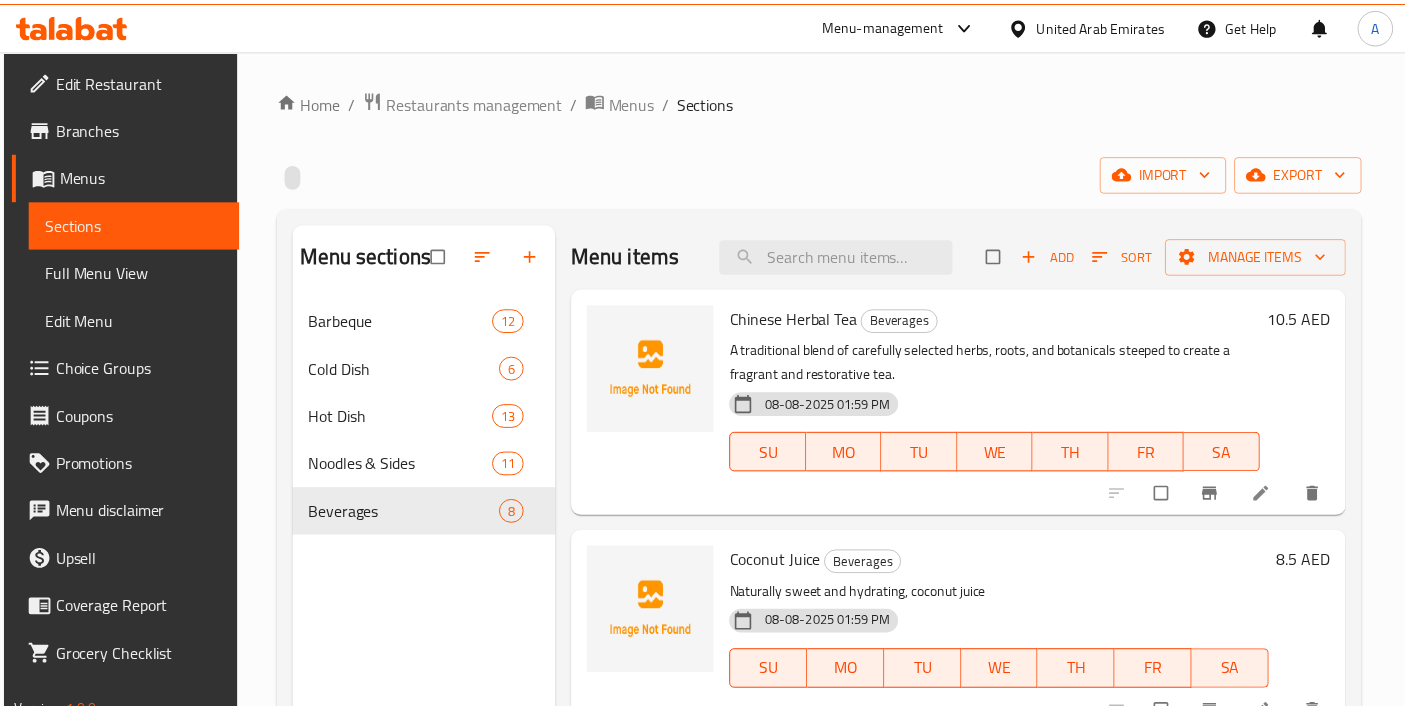 scroll, scrollTop: 0, scrollLeft: 0, axis: both 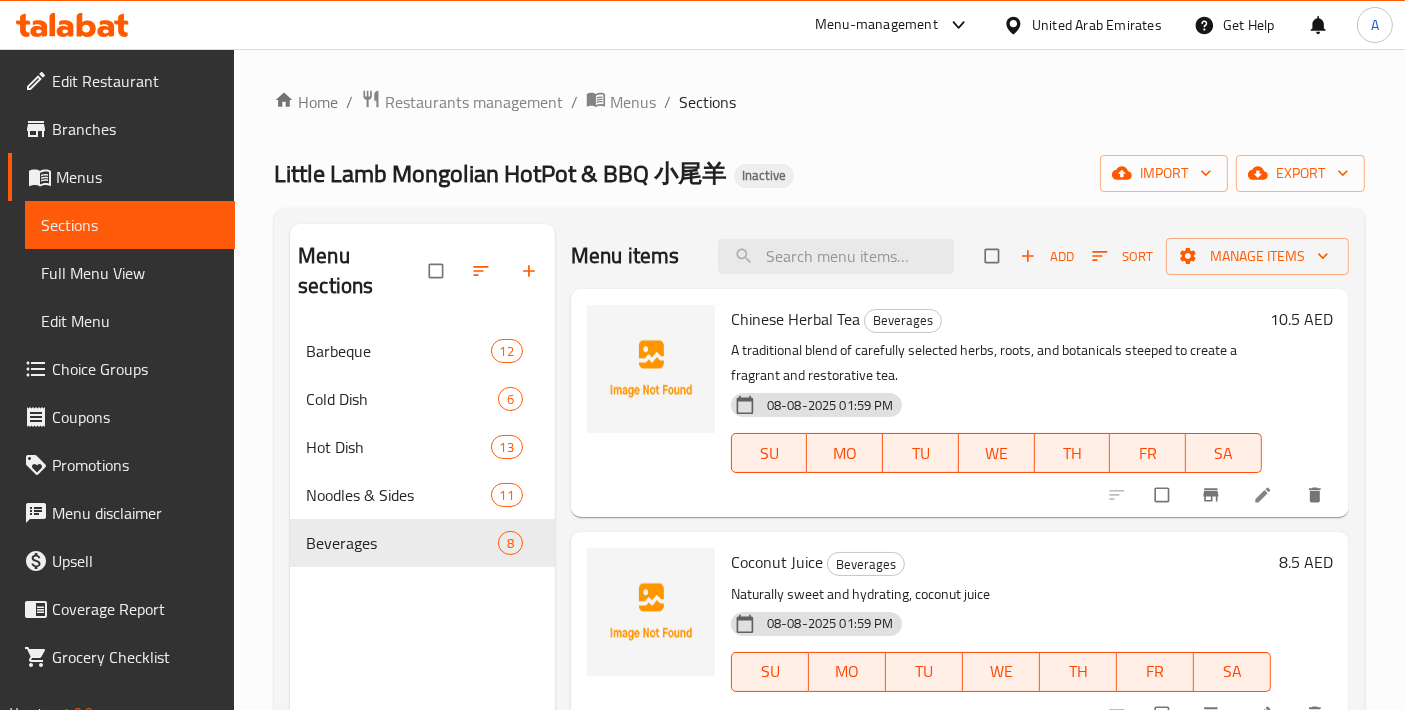 click on "Home / Restaurants management / Menus / Sections Little Lamb Mongolian HotPot & BBQ 小尾羊 Inactive import export Menu sections Barbeque 12 Cold Dish 6 Hot Dish 13 Noodles & Sides 11 Beverages 8 Menu items Add Sort Manage items Chinese Herbal Tea   Beverages A traditional blend of carefully selected herbs, roots, and botanicals steeped to create a fragrant and restorative tea. 08-08-2025 01:59 PM SU MO TU WE TH FR SA 10.5   AED Coconut Juice   Beverages Naturally sweet and hydrating, coconut juice 08-08-2025 01:59 PM SU MO TU WE TH FR SA 8.5   AED Dayao   Beverages A traditional Chinese herbal beverage made from a blend of natural herbs and botanicals, prized for its health-promoting properties. 08-08-2025 01:59 PM SU MO TU WE TH FR SA 10   AED Grape Juice   Beverages 08-08-2025 01:59 PM SU MO TU WE TH FR SA 10   AED Handmade Yogurt   Beverages Rich and creamy yogurt crafted using traditional methods with natural ingredients and live cultures. 08-08-2025 01:59 PM SU MO TU WE TH FR SA 7.5   AED Ice Tea   SU" at bounding box center (819, 519) 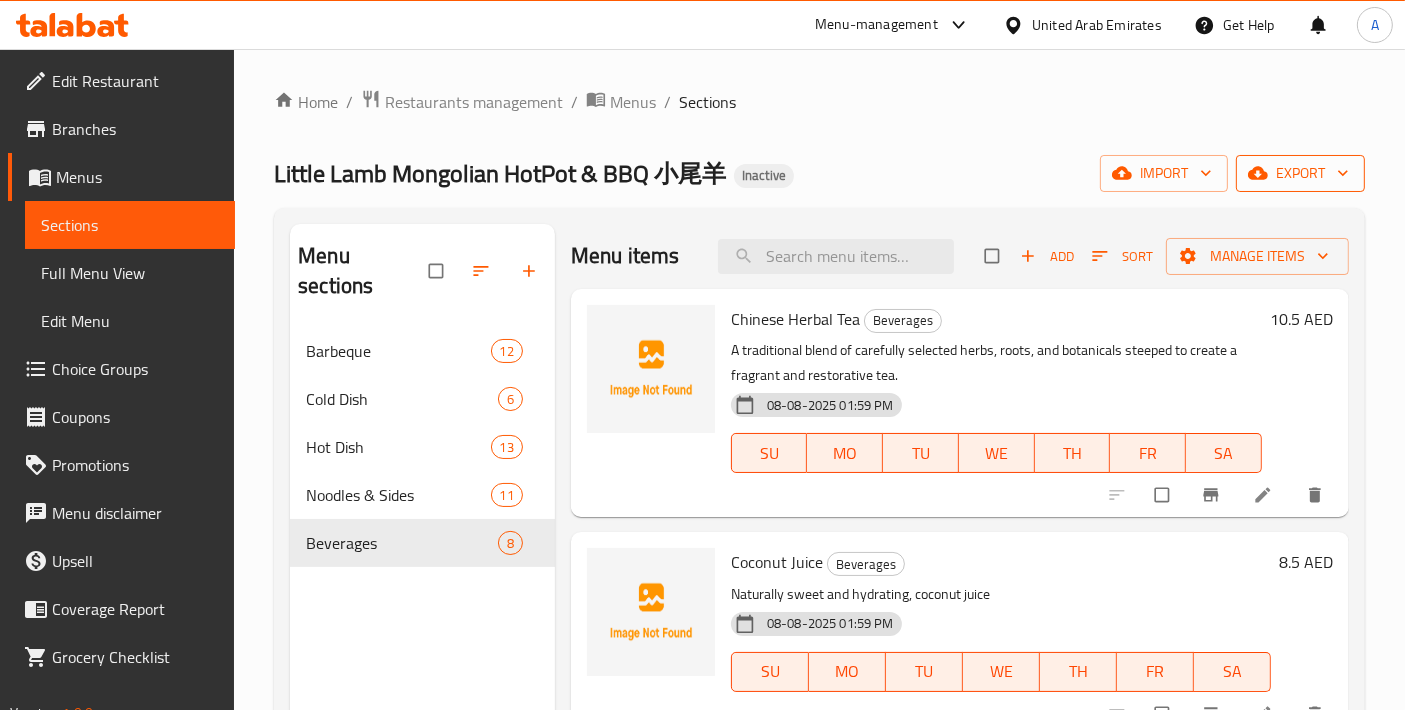 click 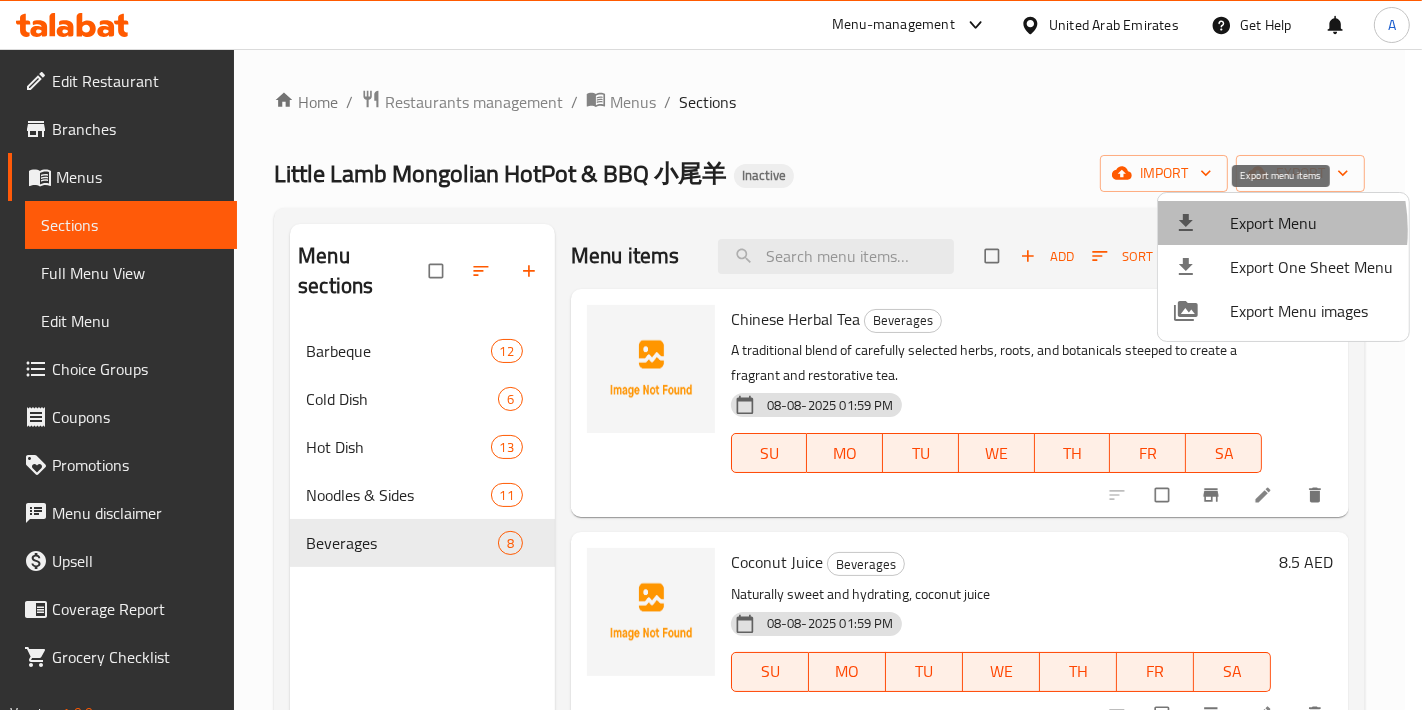 click at bounding box center (1202, 223) 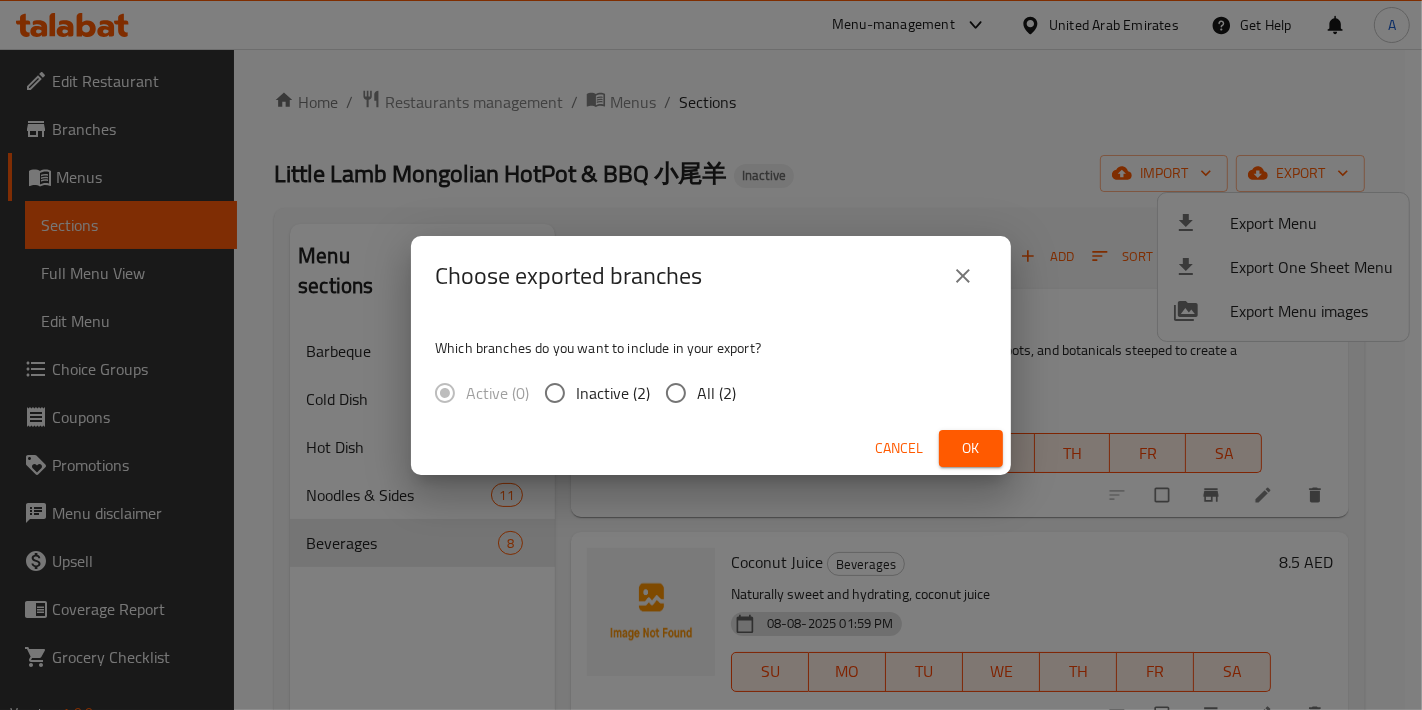 click on "All (2)" at bounding box center [695, 393] 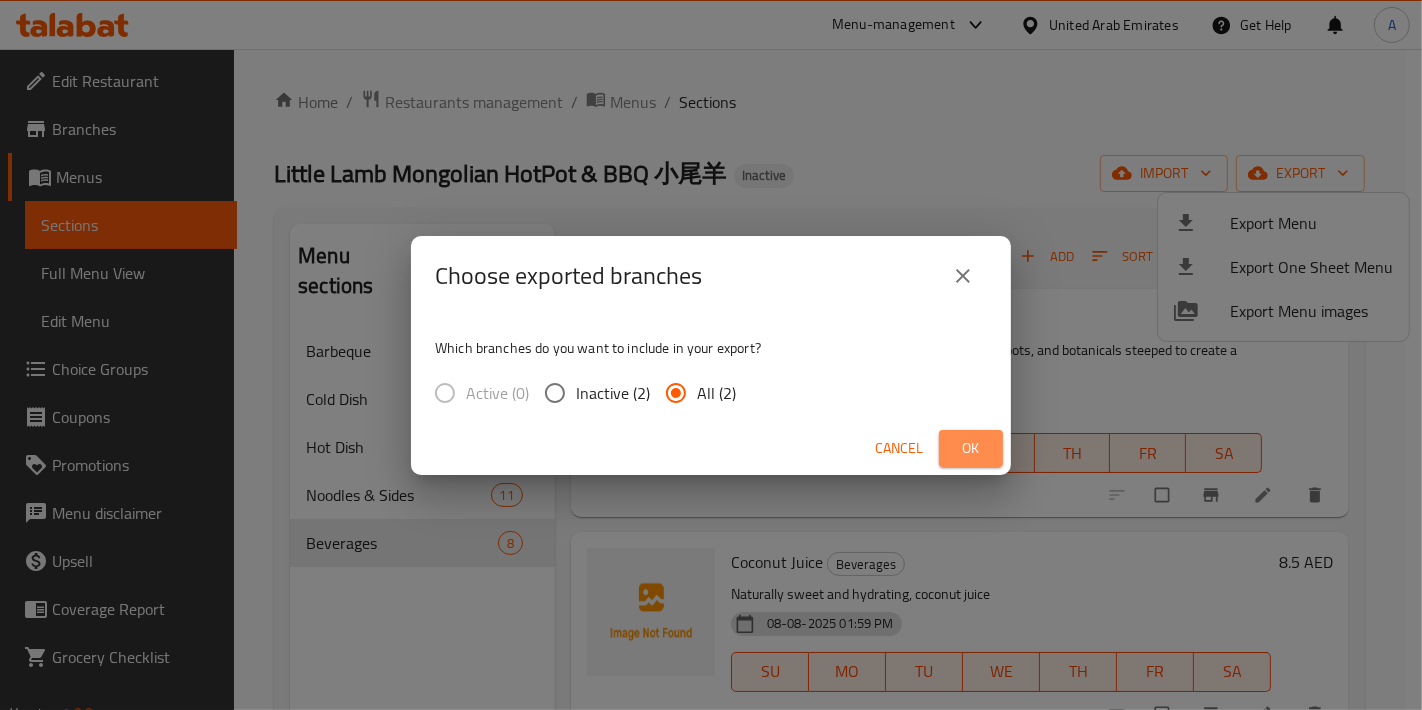 click on "Ok" at bounding box center (971, 448) 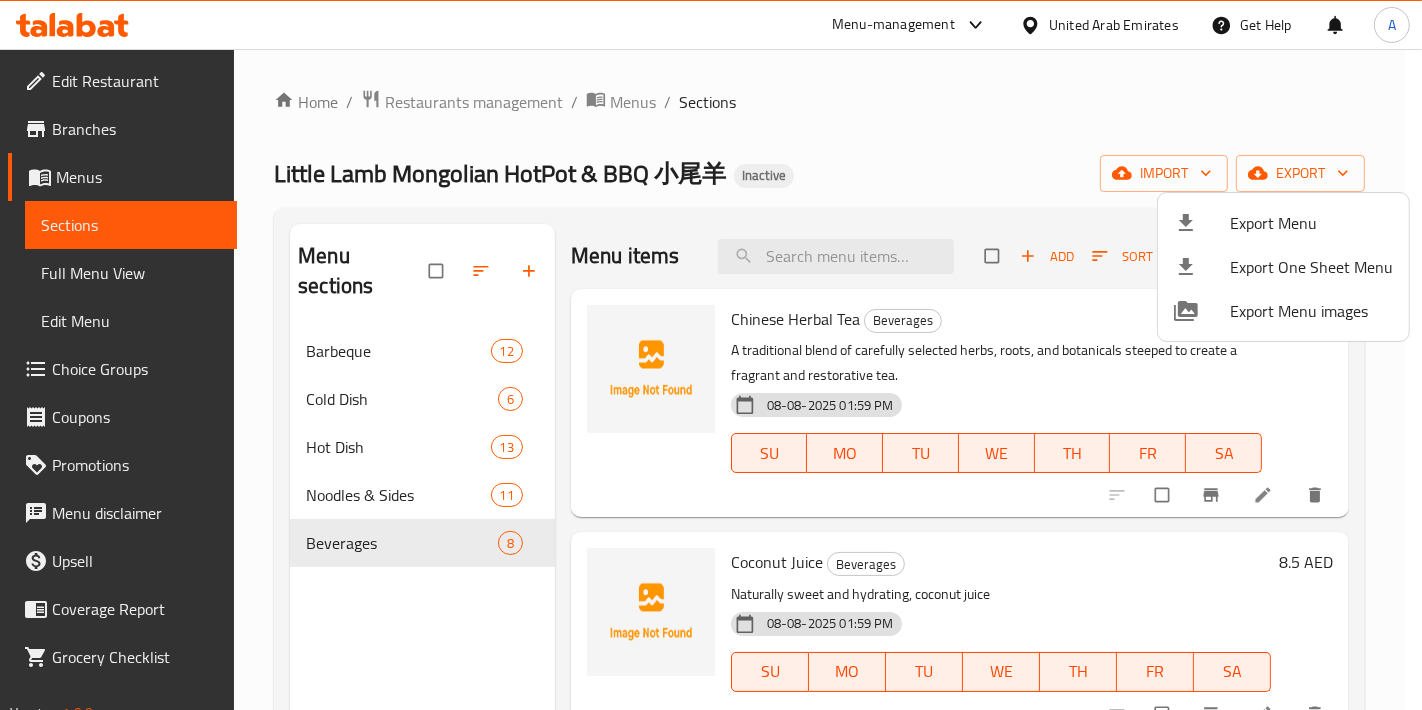 click at bounding box center [711, 355] 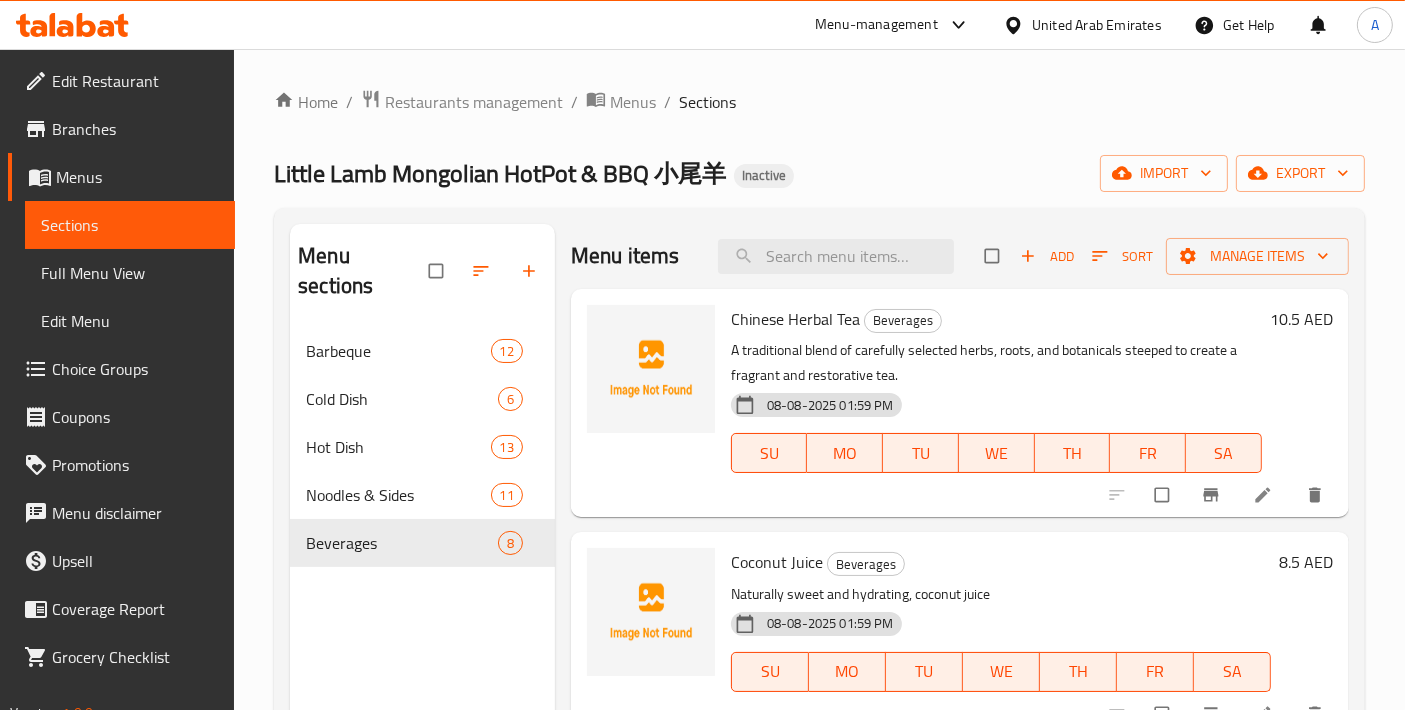 click on "Full Menu View" at bounding box center (130, 273) 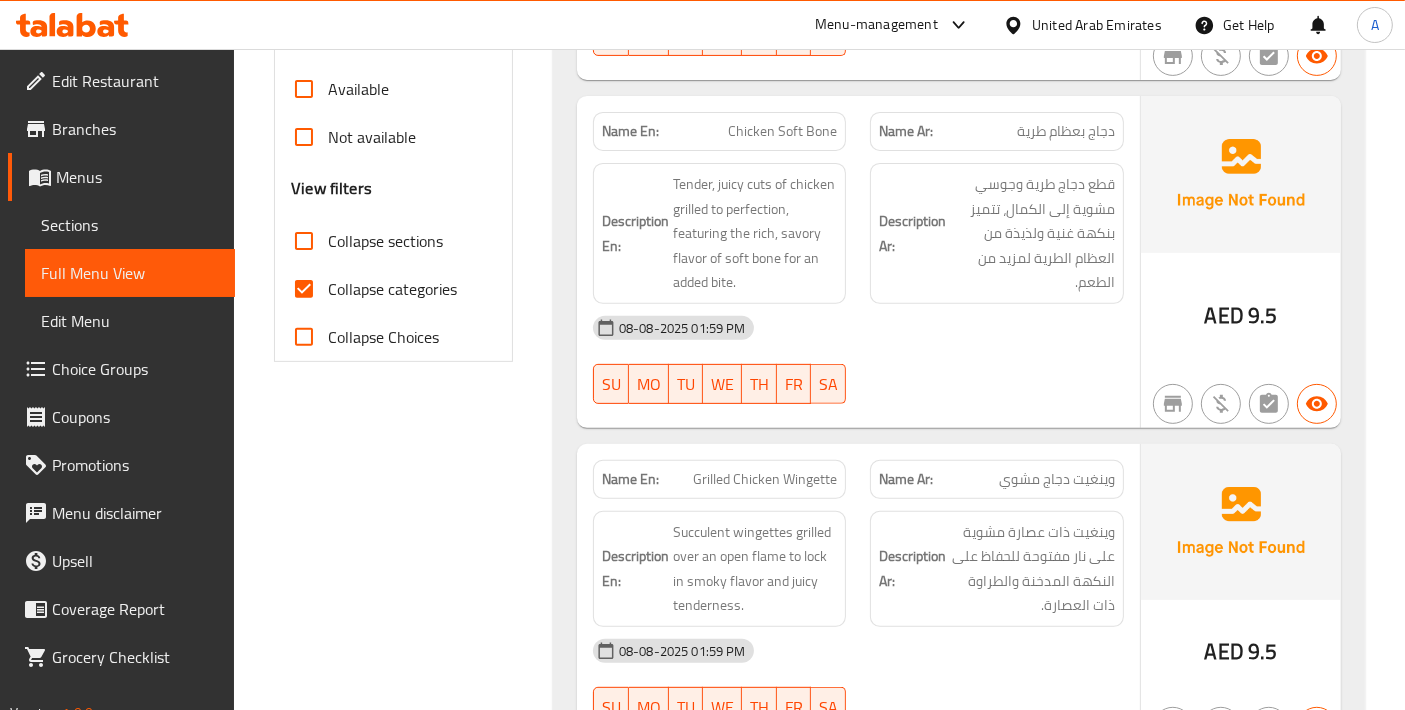 scroll, scrollTop: 666, scrollLeft: 0, axis: vertical 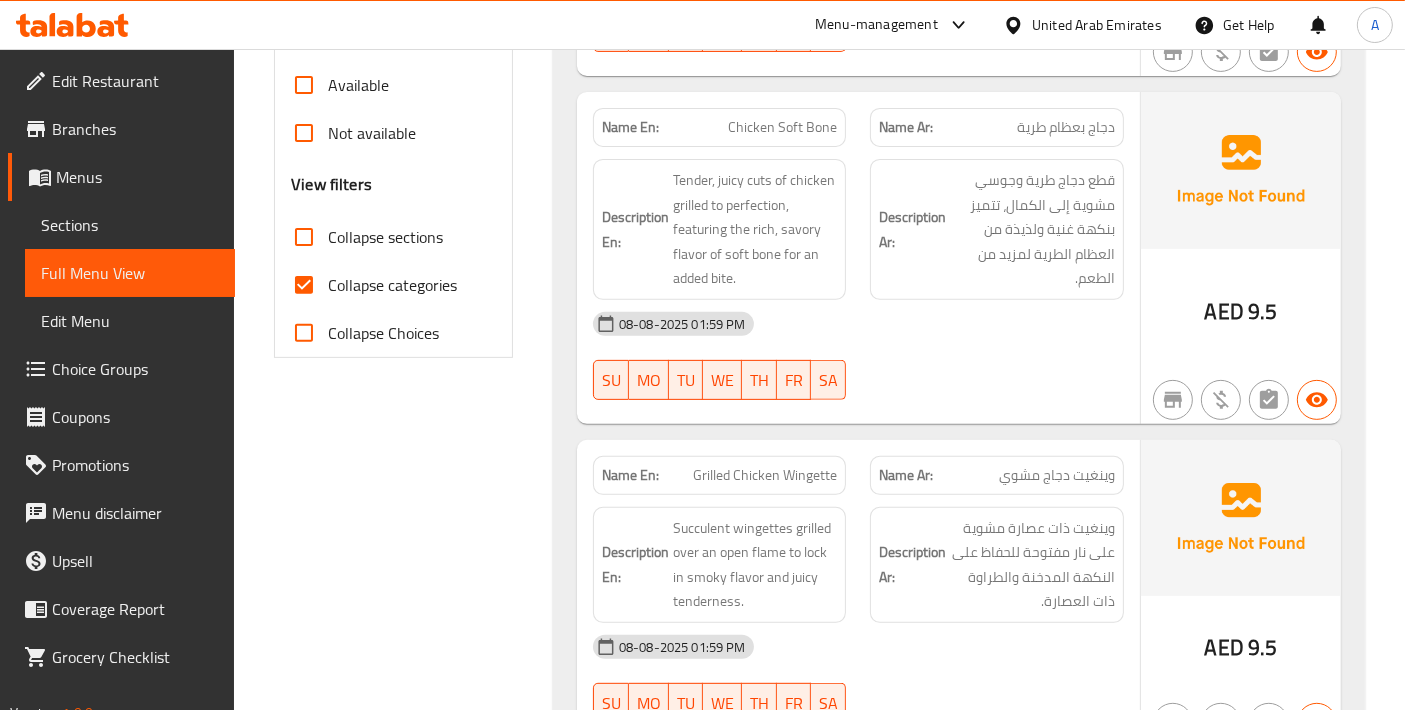 drag, startPoint x: 326, startPoint y: 298, endPoint x: 330, endPoint y: 316, distance: 18.439089 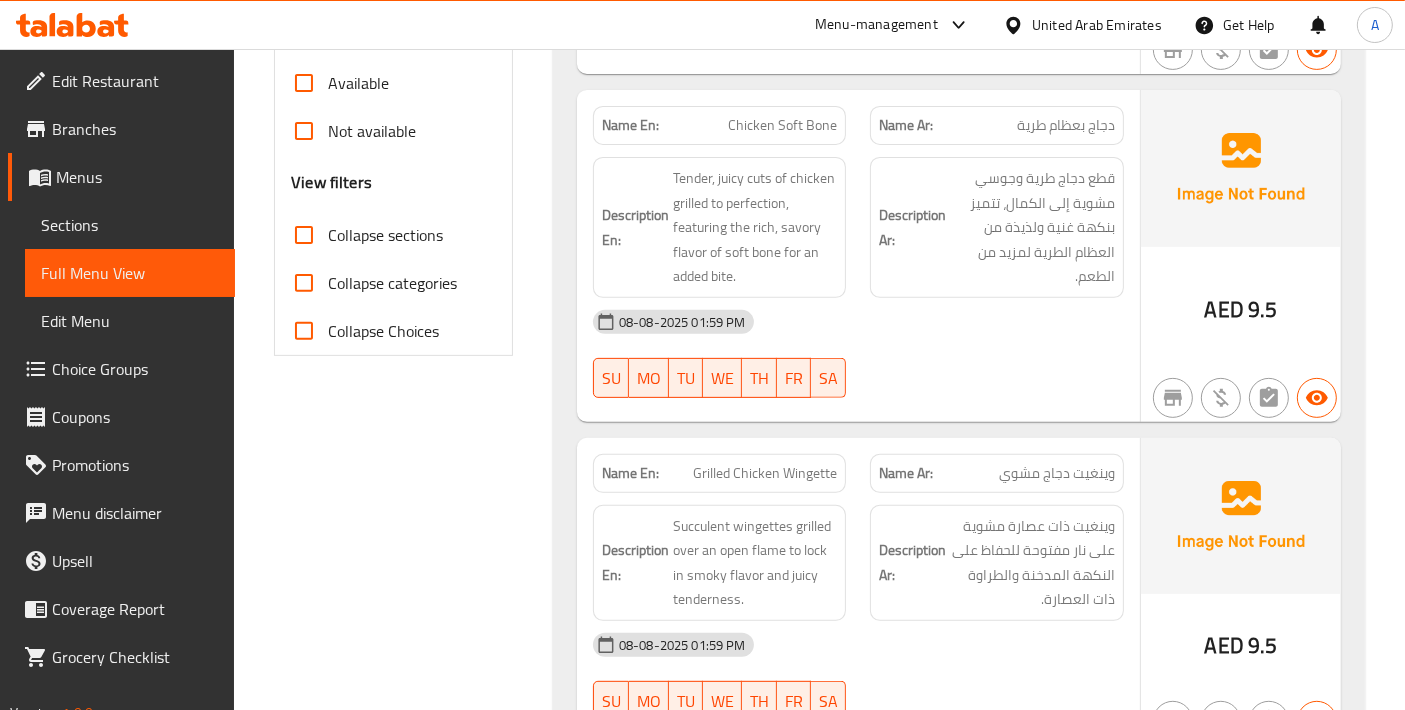 scroll, scrollTop: 888, scrollLeft: 0, axis: vertical 